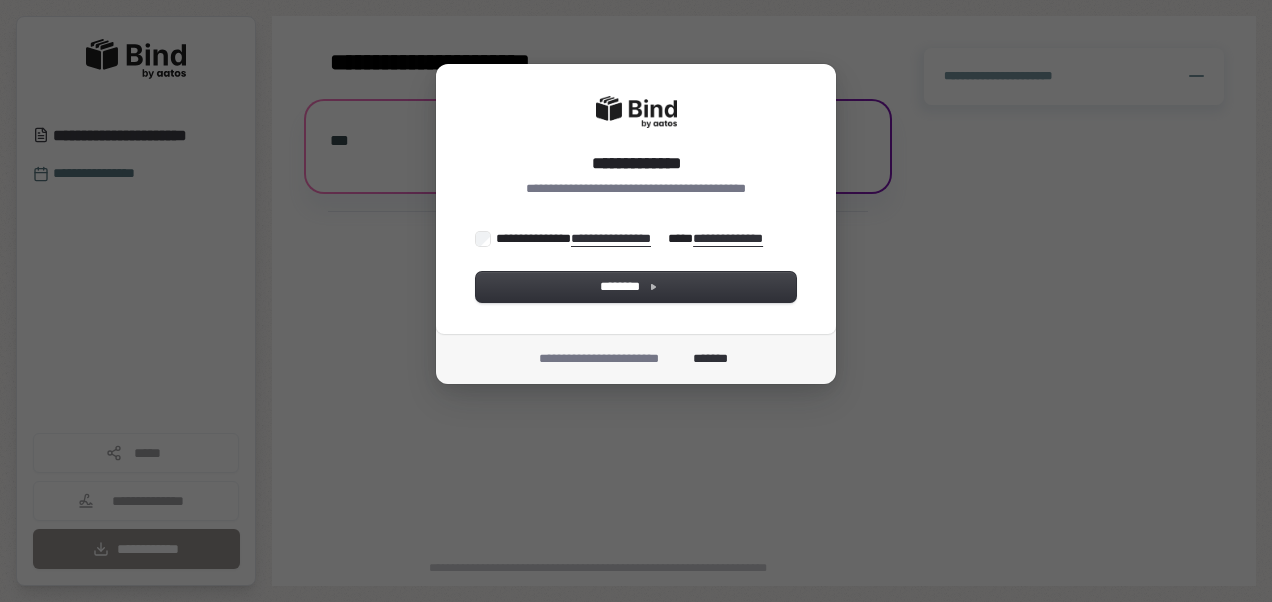 scroll, scrollTop: 0, scrollLeft: 0, axis: both 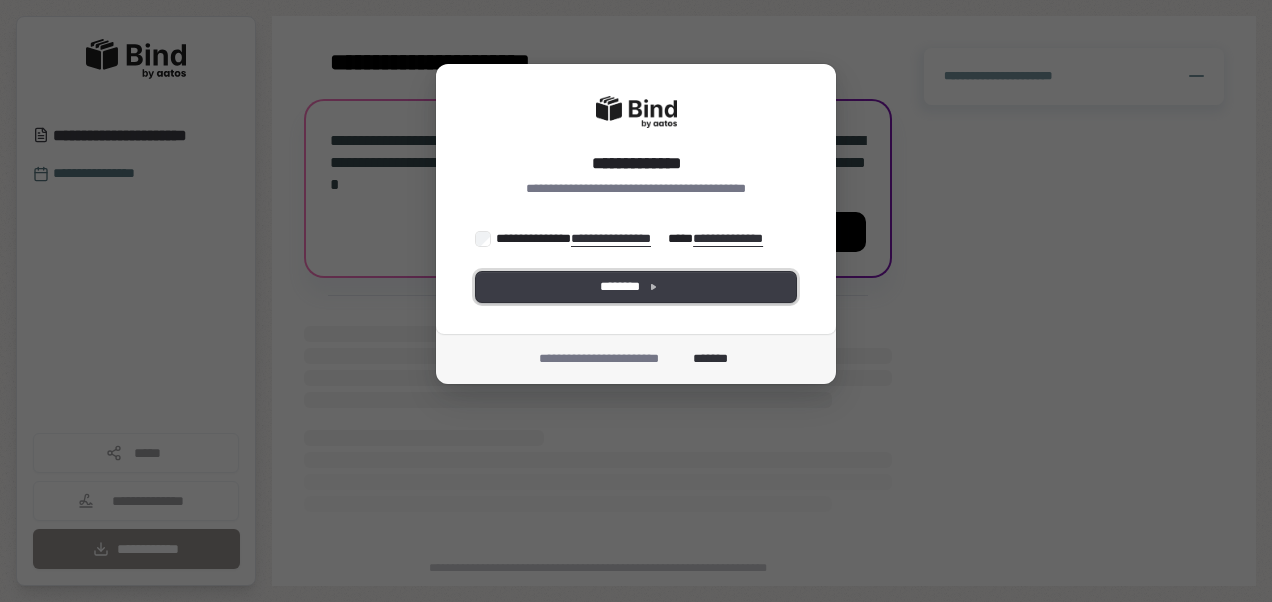 click on "********" at bounding box center [636, 287] 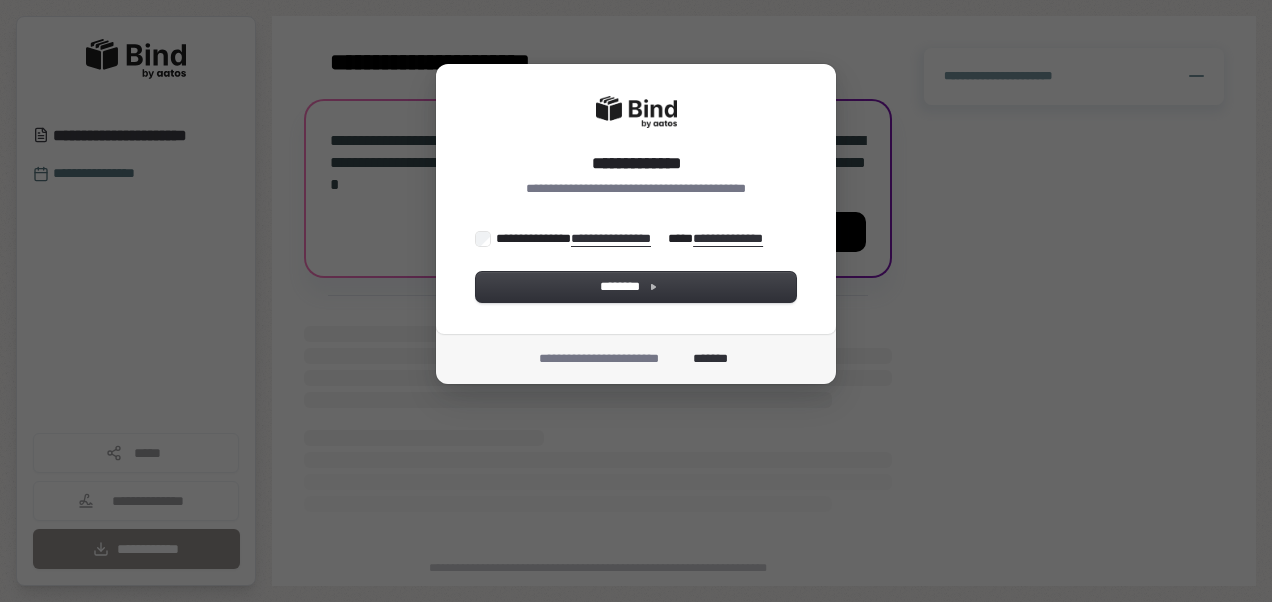 click on "**********" at bounding box center [624, 239] 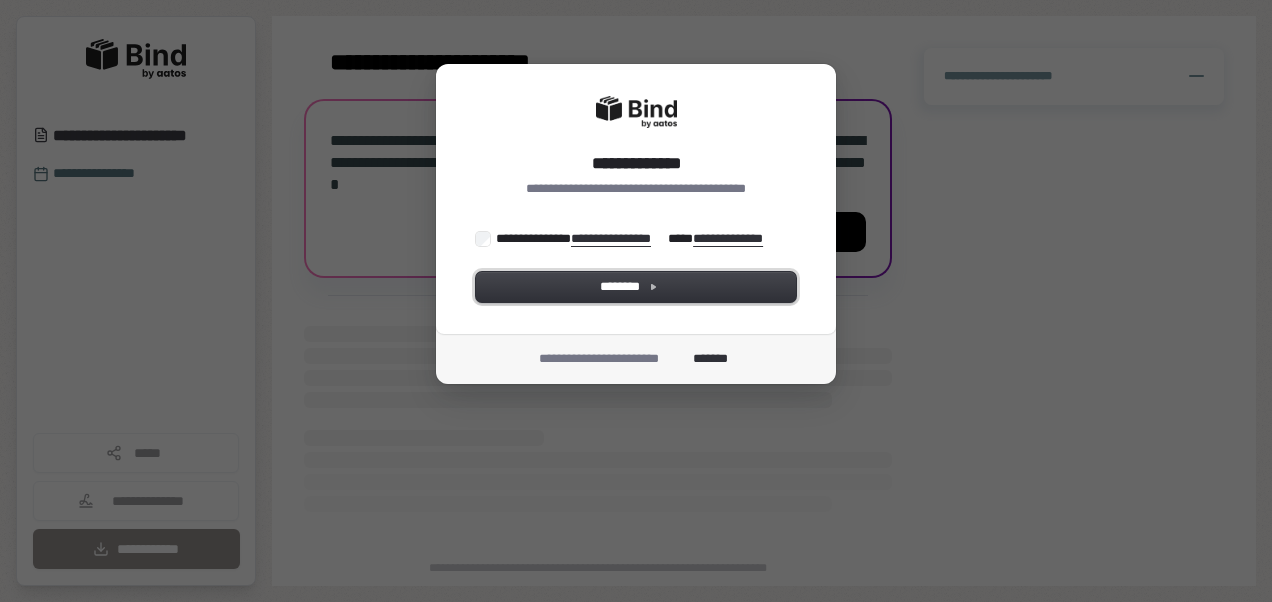 click on "********" at bounding box center (636, 287) 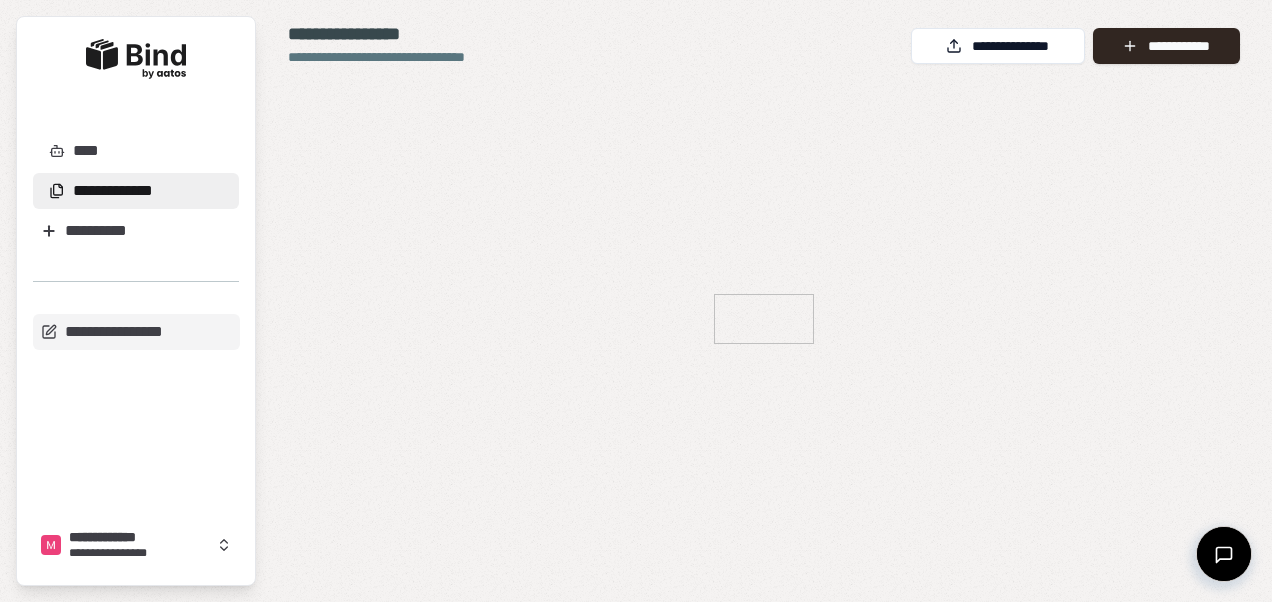 scroll, scrollTop: 0, scrollLeft: 0, axis: both 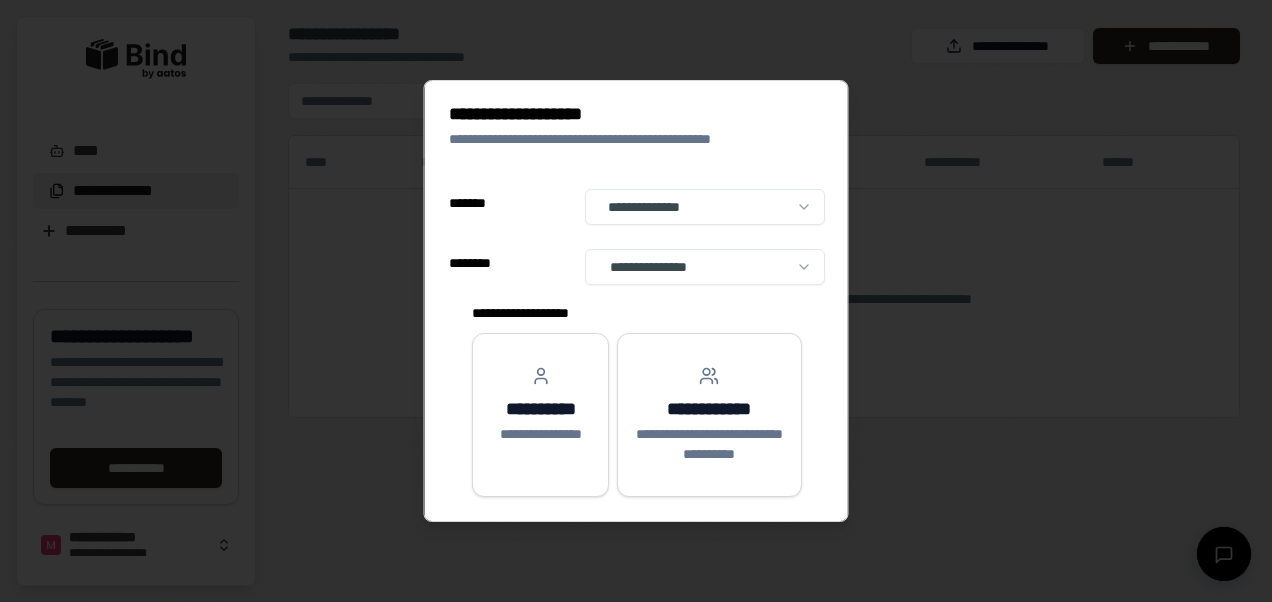 select on "**" 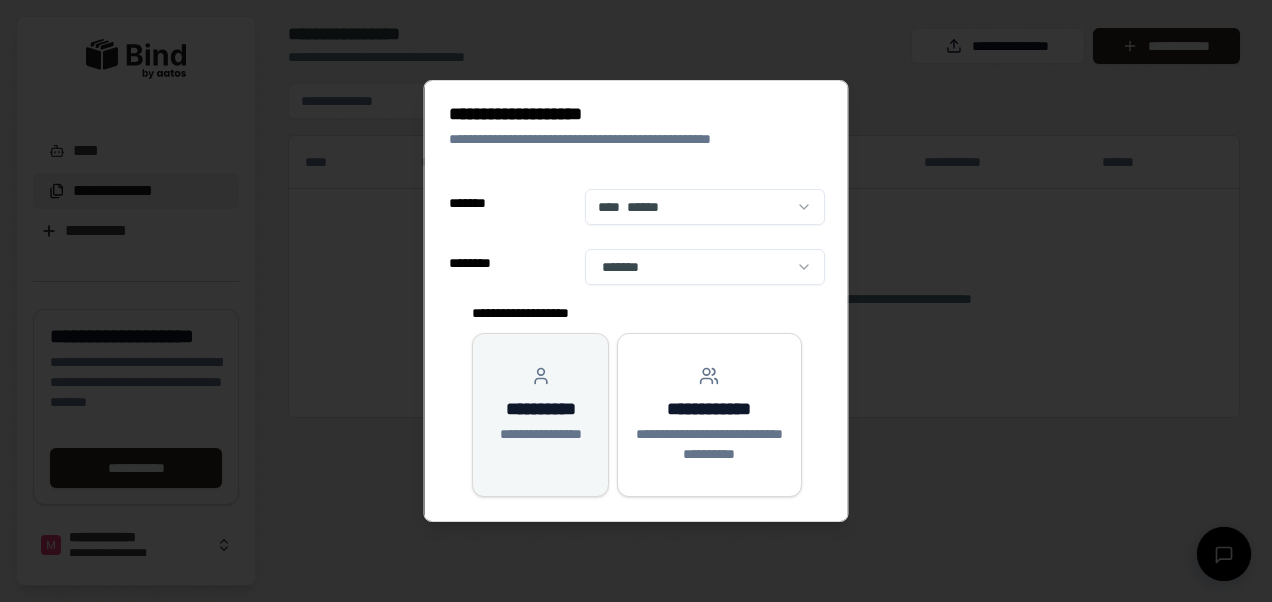 click on "**********" at bounding box center [540, 409] 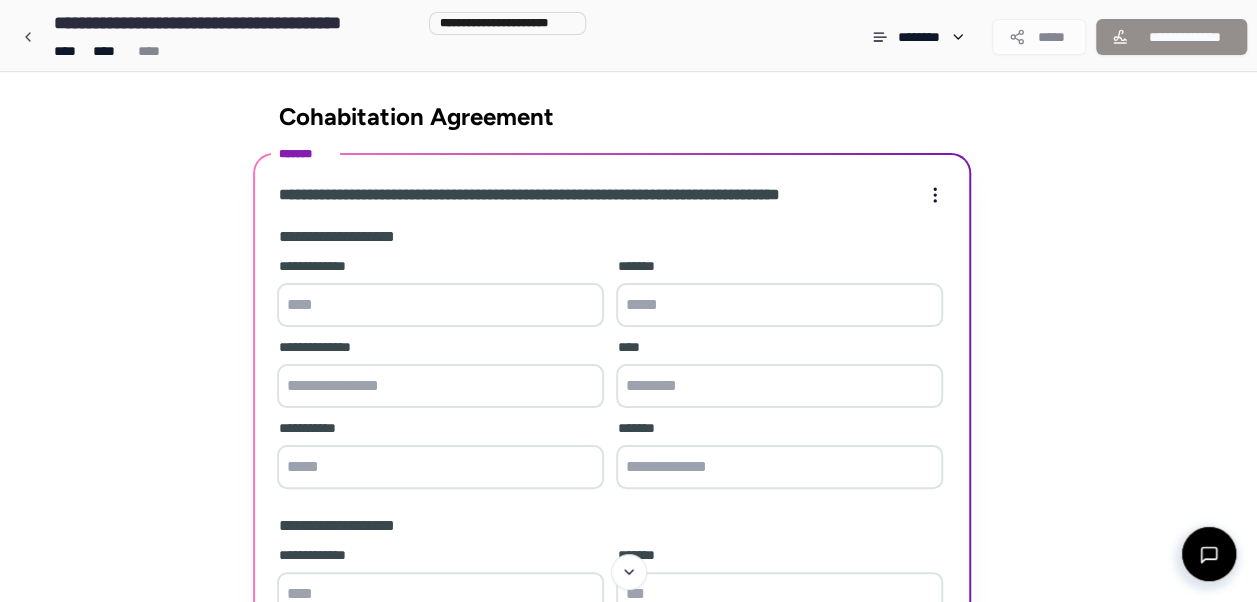 scroll, scrollTop: 0, scrollLeft: 0, axis: both 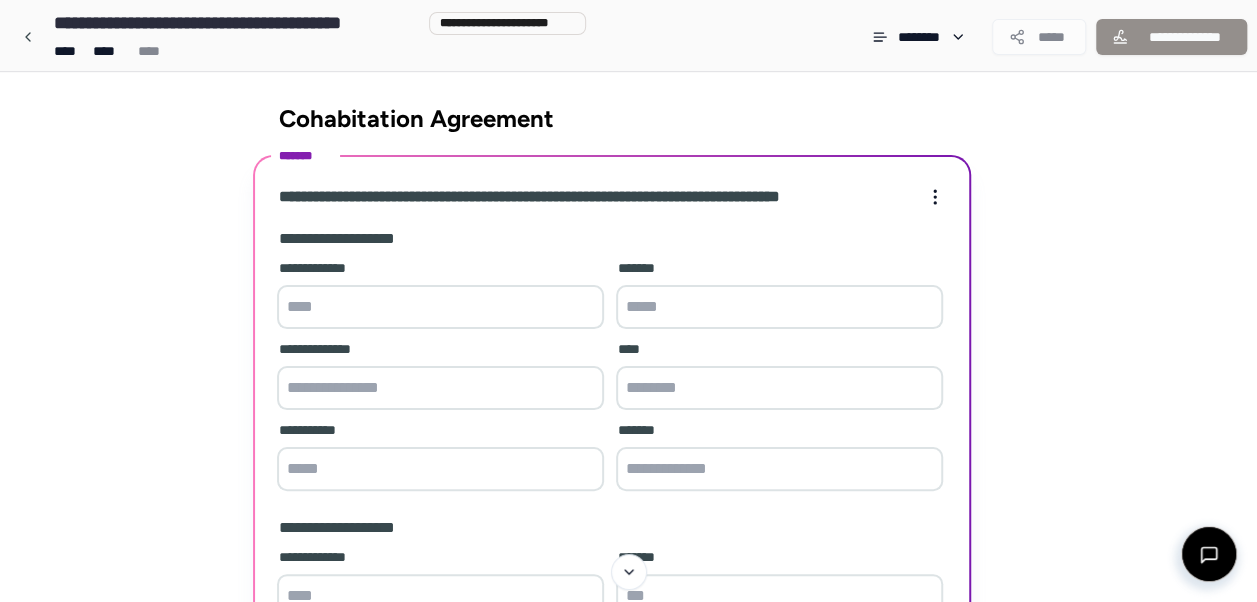 click at bounding box center [440, 307] 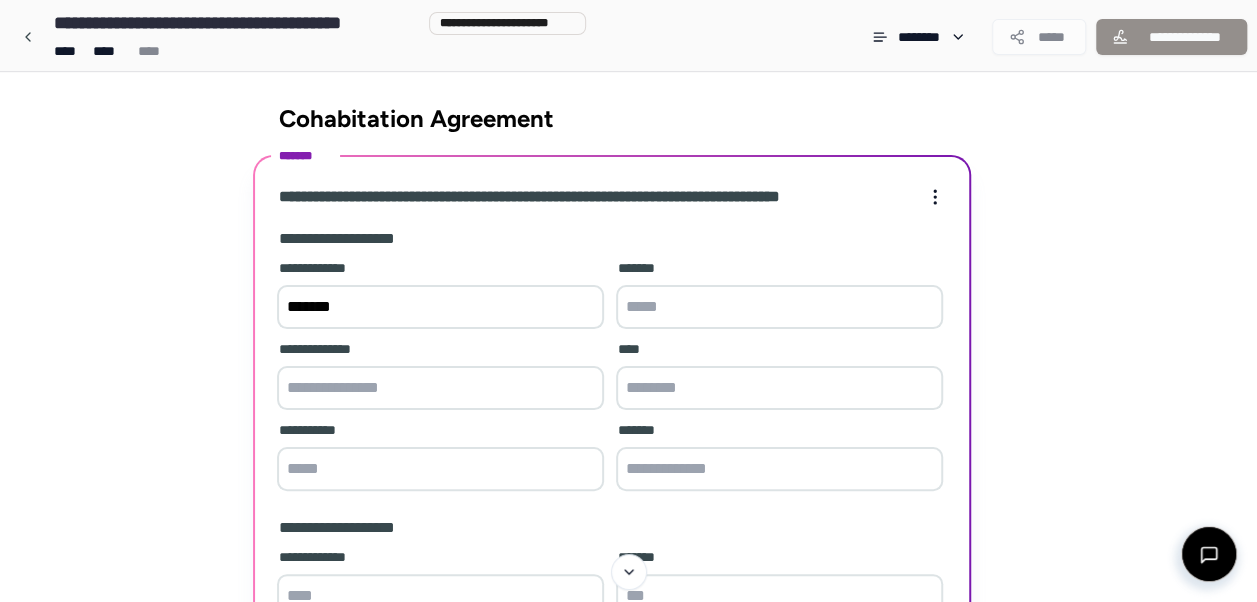 type on "*******" 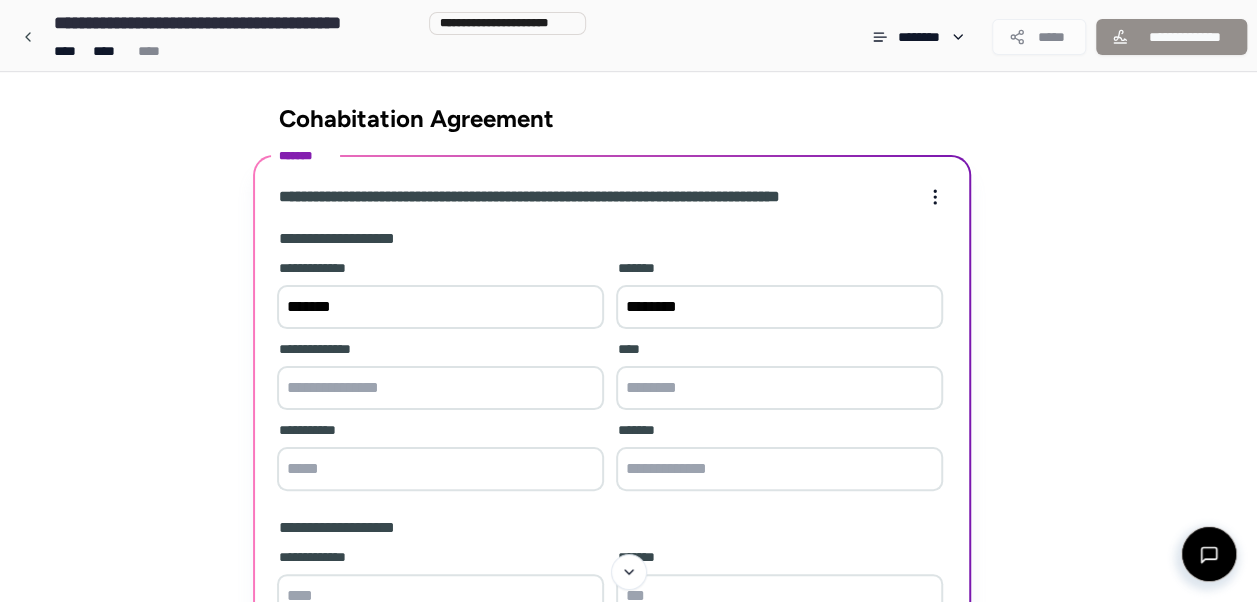 type on "********" 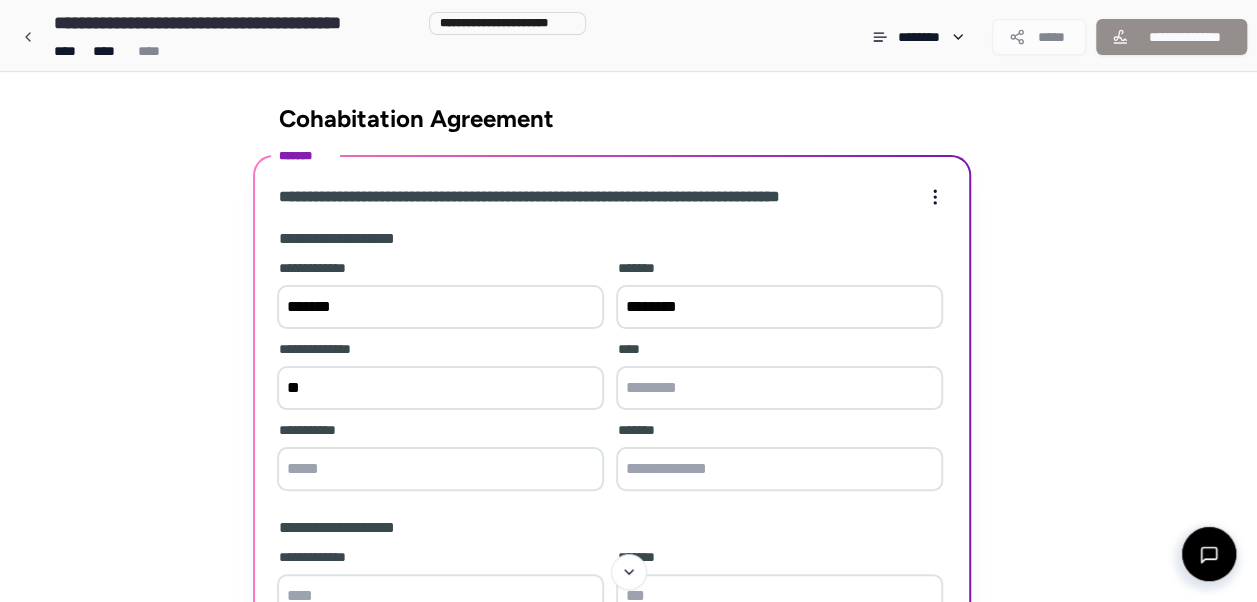 type on "*" 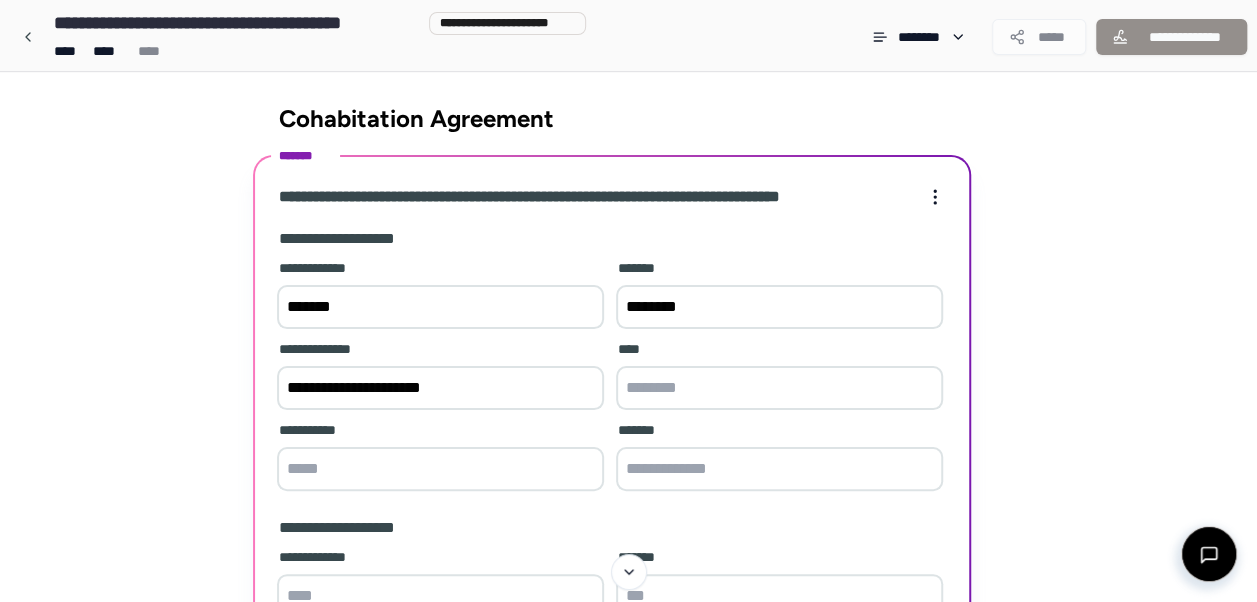 type on "**********" 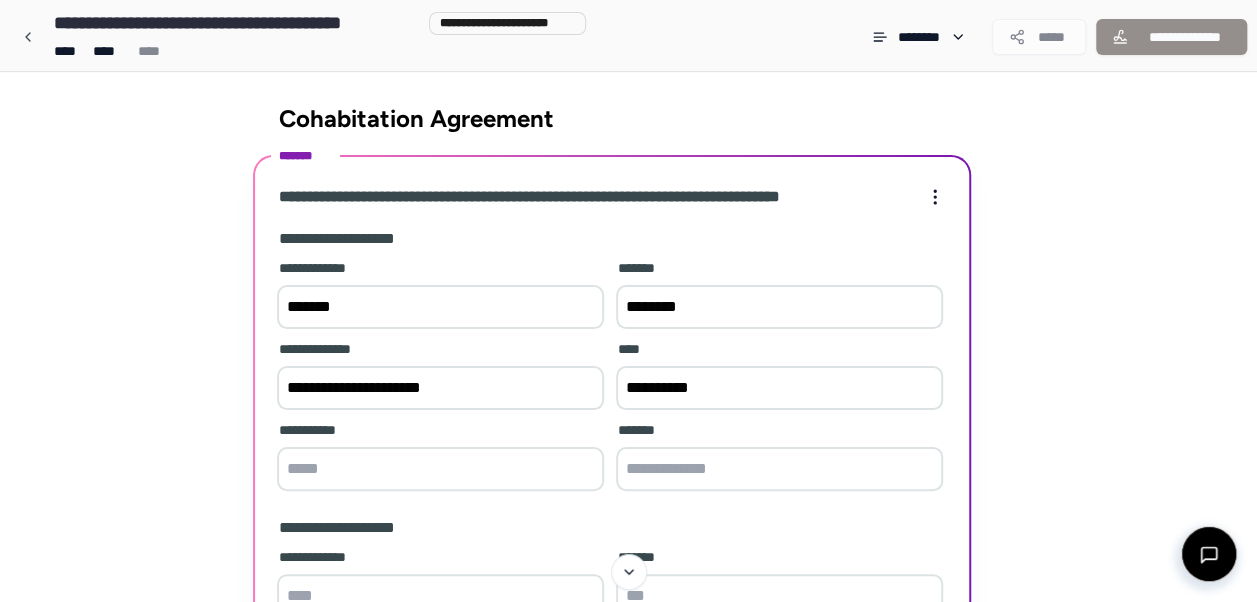 type on "**********" 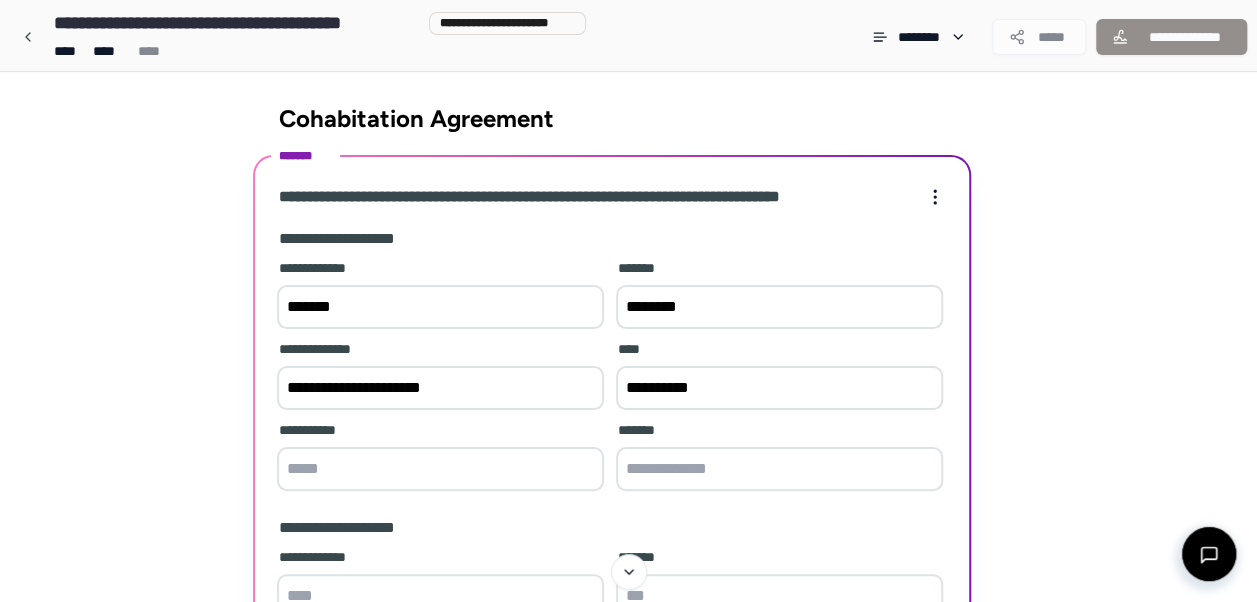 paste on "*******" 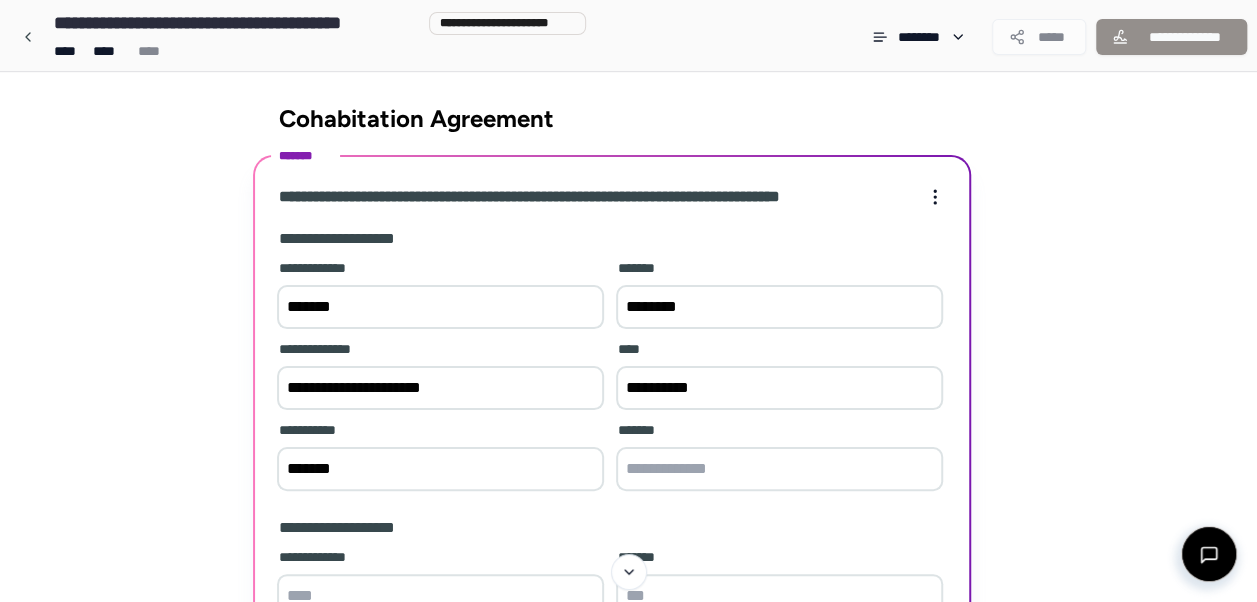 type on "*******" 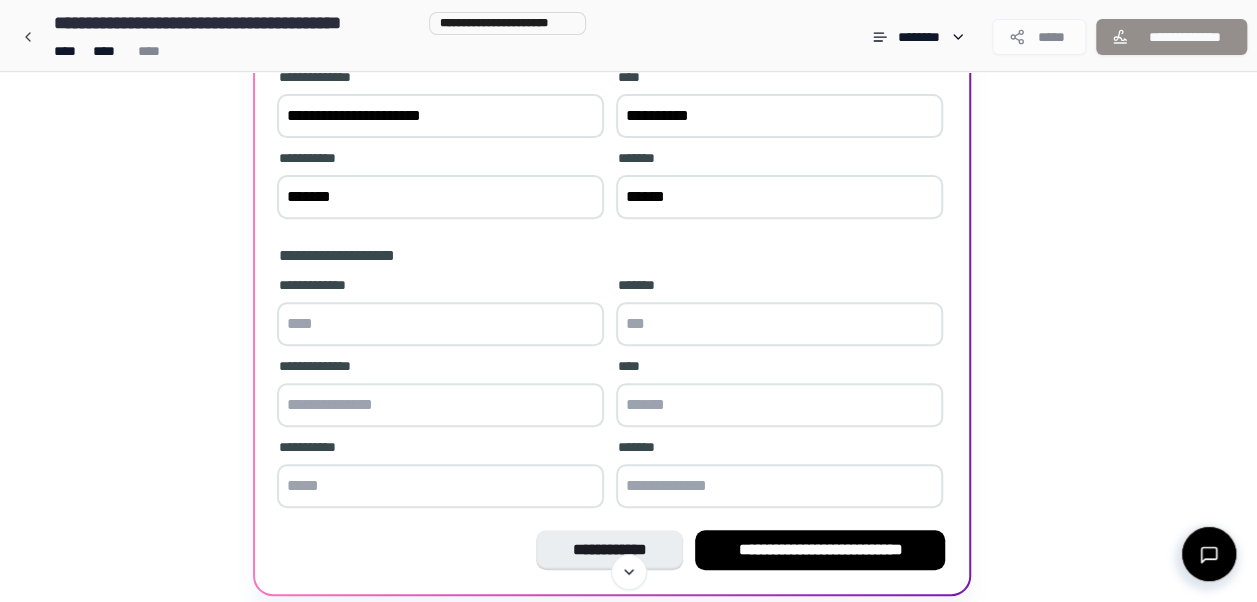 scroll, scrollTop: 344, scrollLeft: 0, axis: vertical 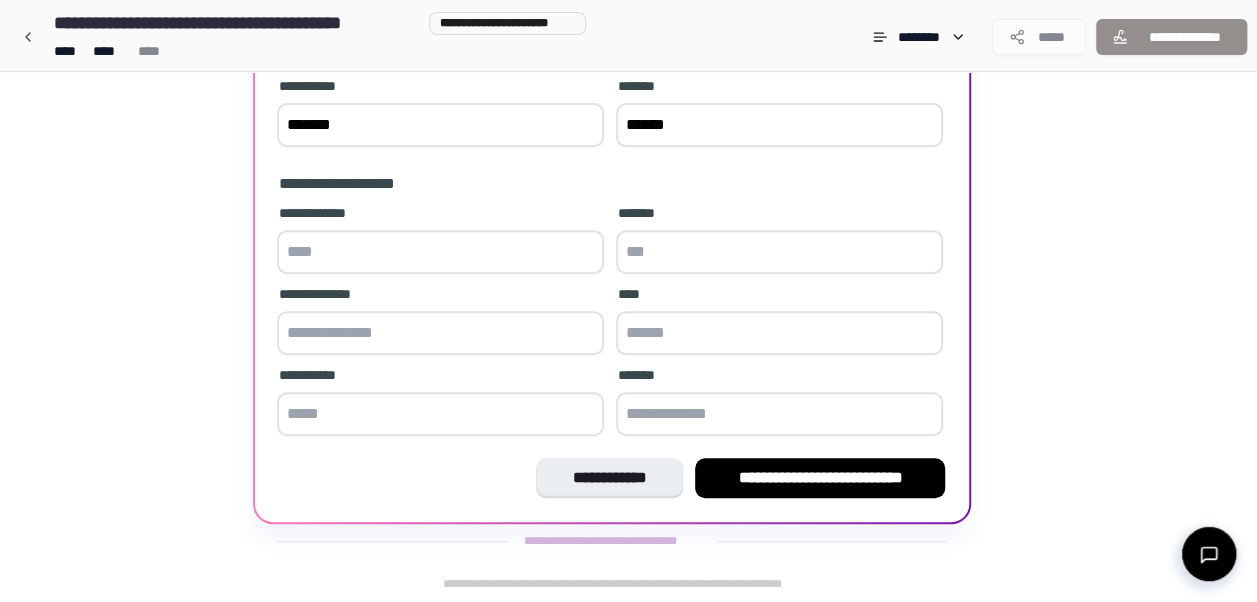 type on "******" 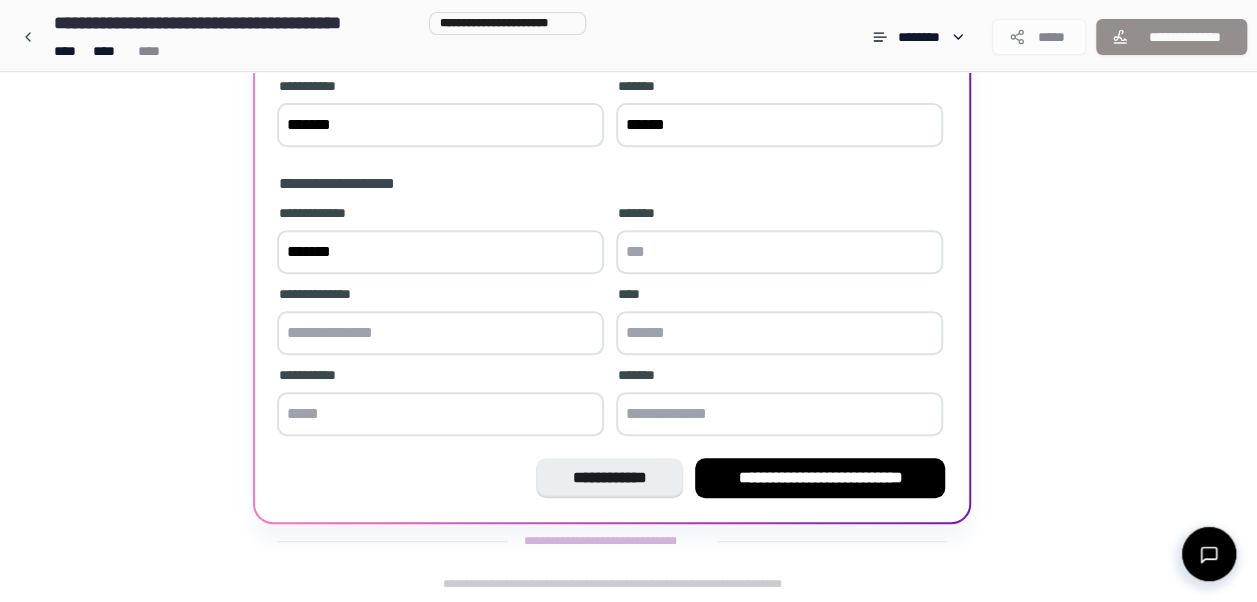 type on "*******" 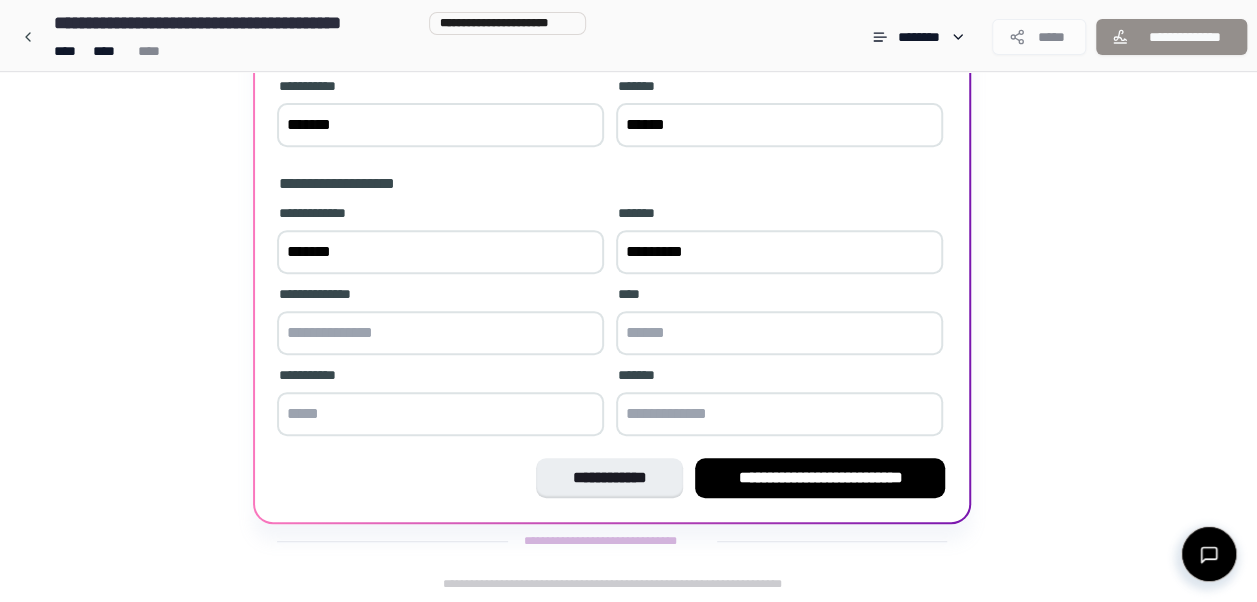 type on "*********" 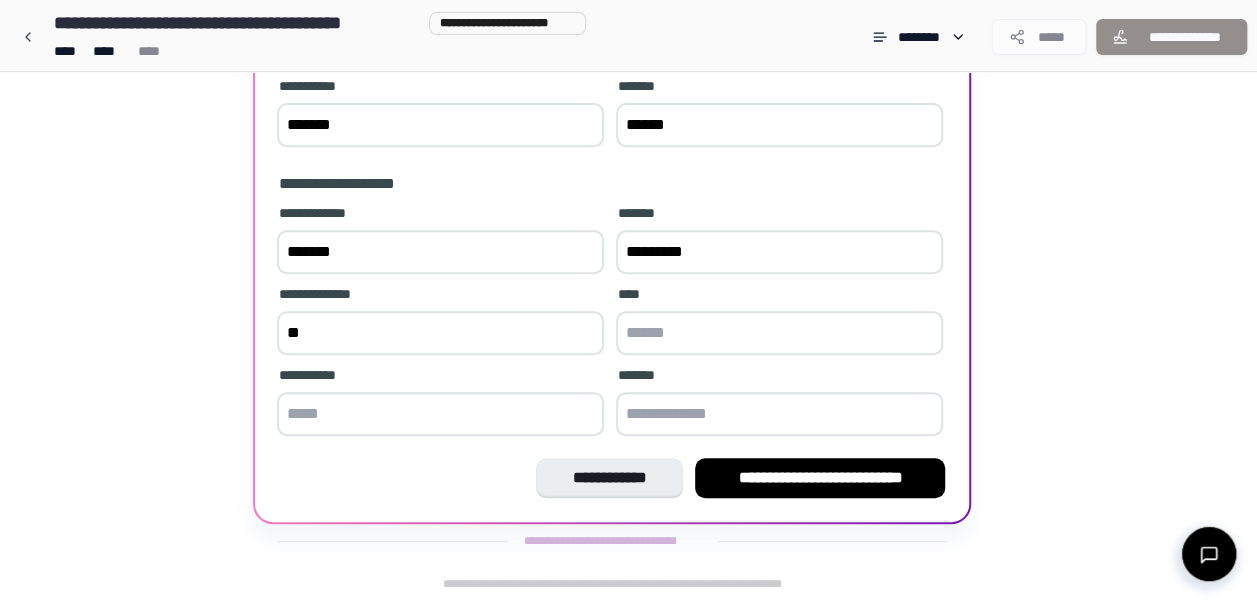 type on "*" 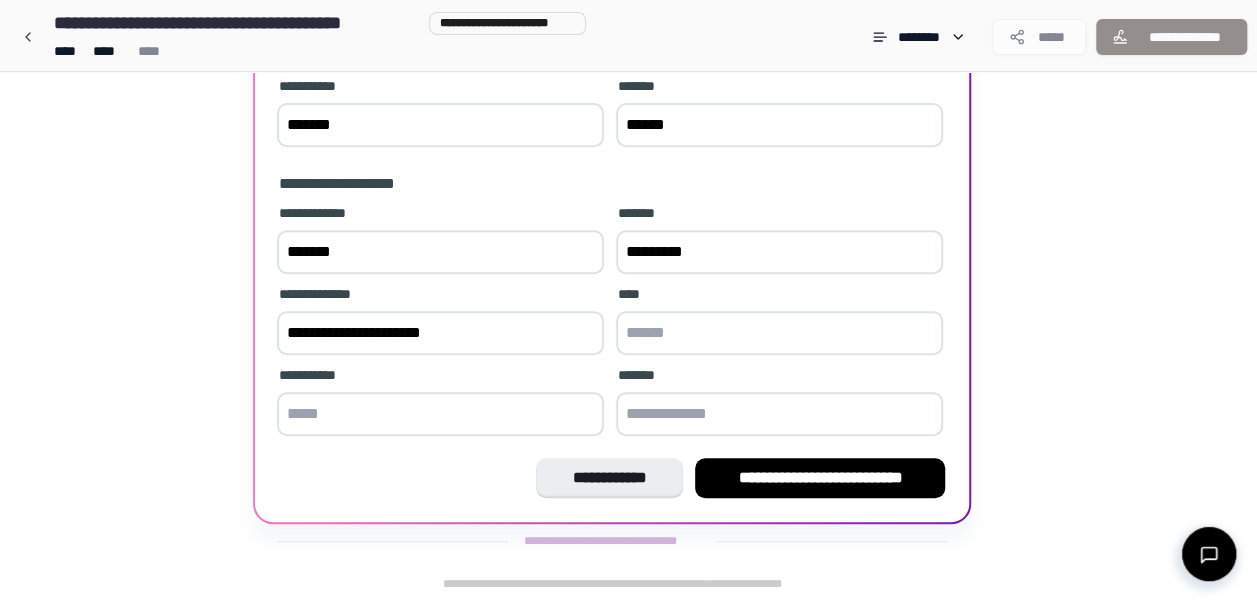 type on "**********" 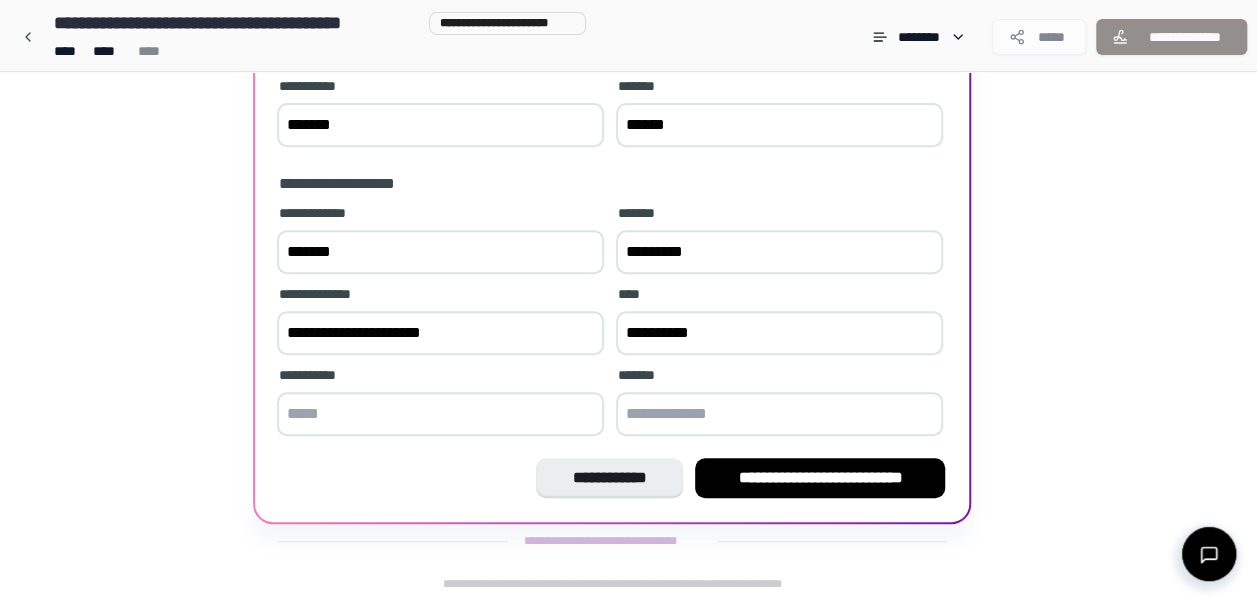 type on "**********" 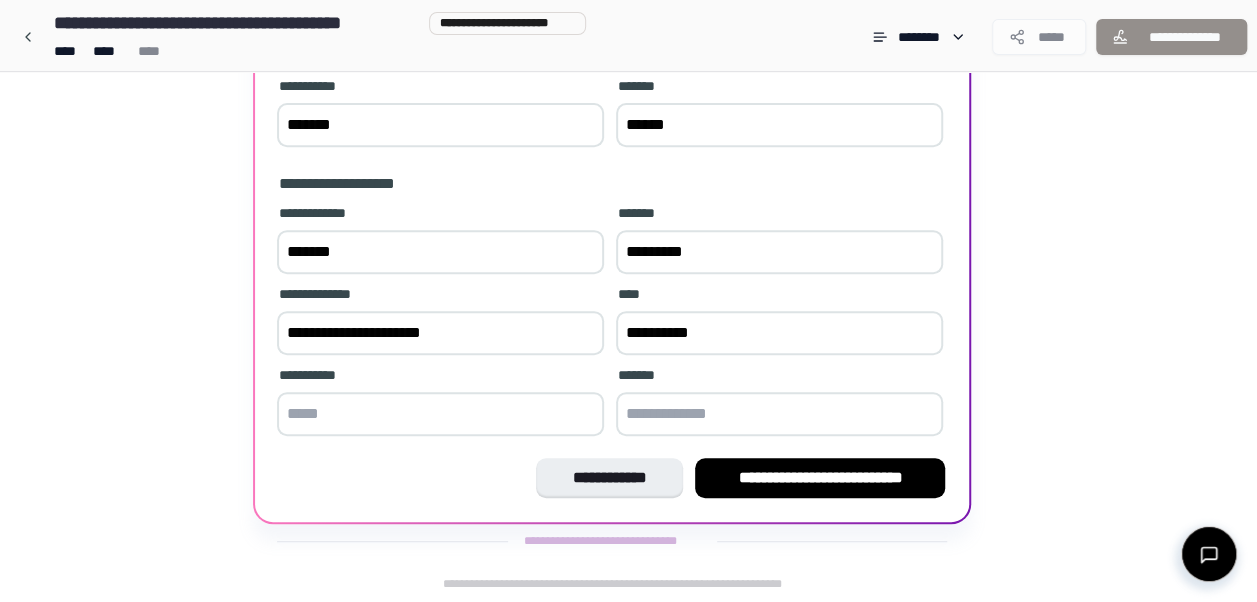 paste on "*******" 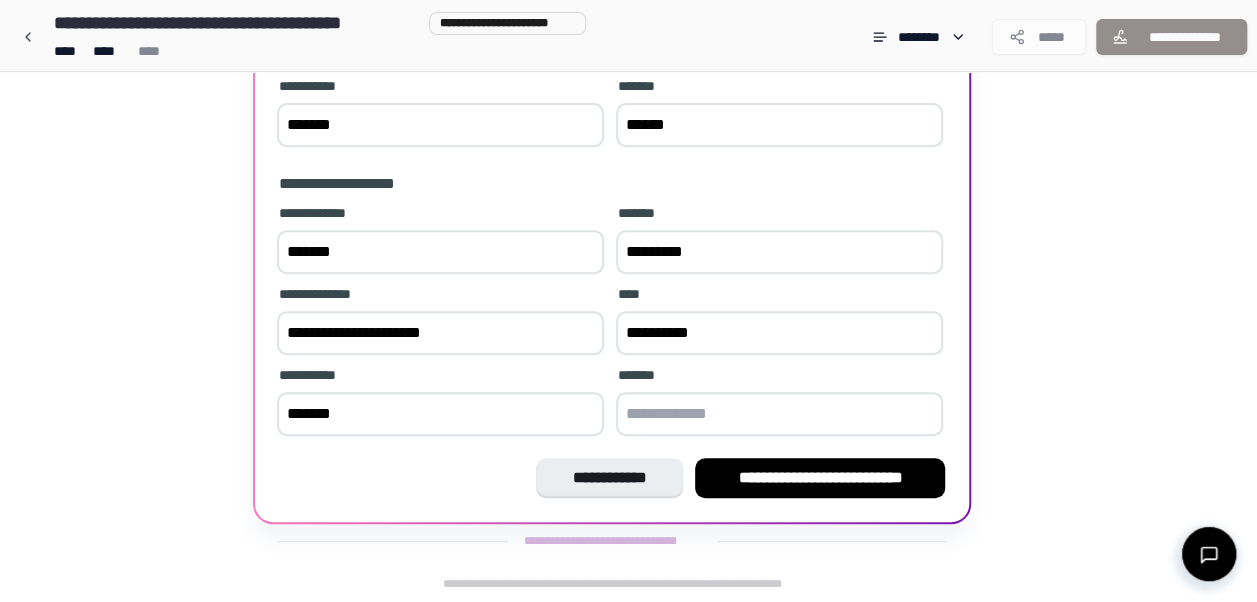type on "*******" 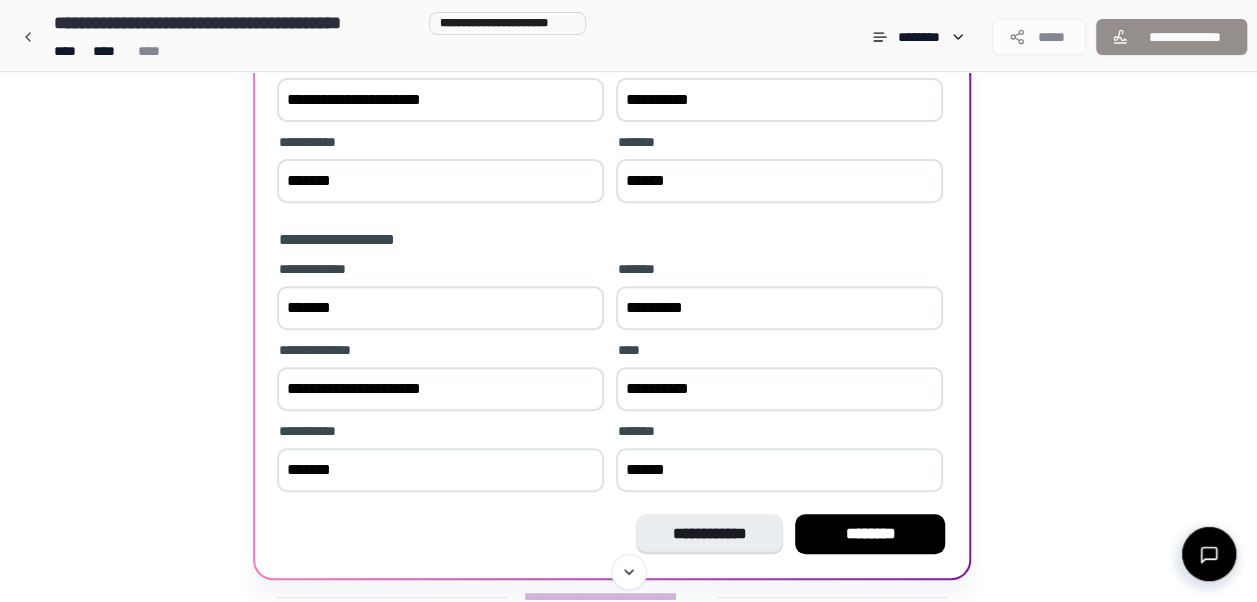 scroll, scrollTop: 244, scrollLeft: 0, axis: vertical 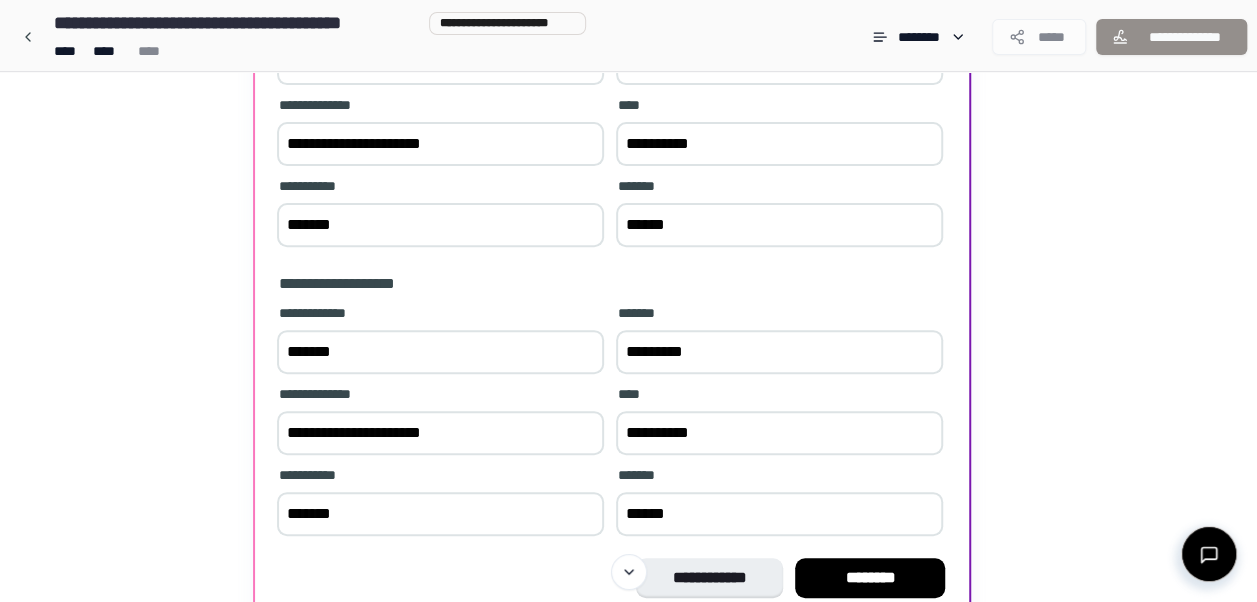 type on "******" 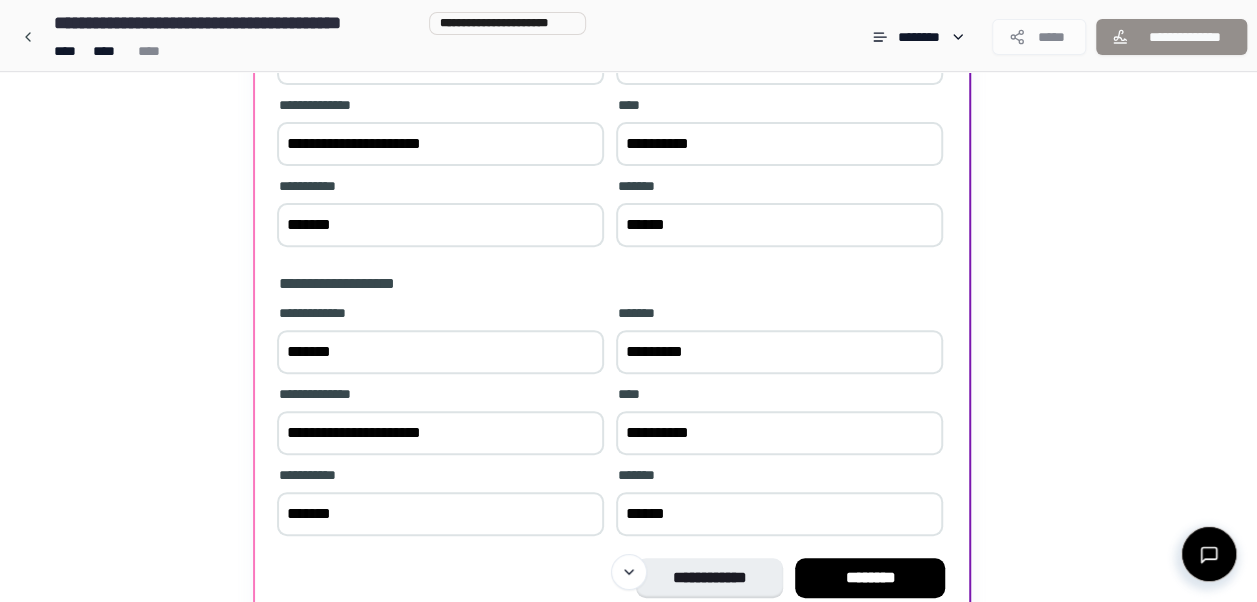 drag, startPoint x: 468, startPoint y: 440, endPoint x: 262, endPoint y: 423, distance: 206.70027 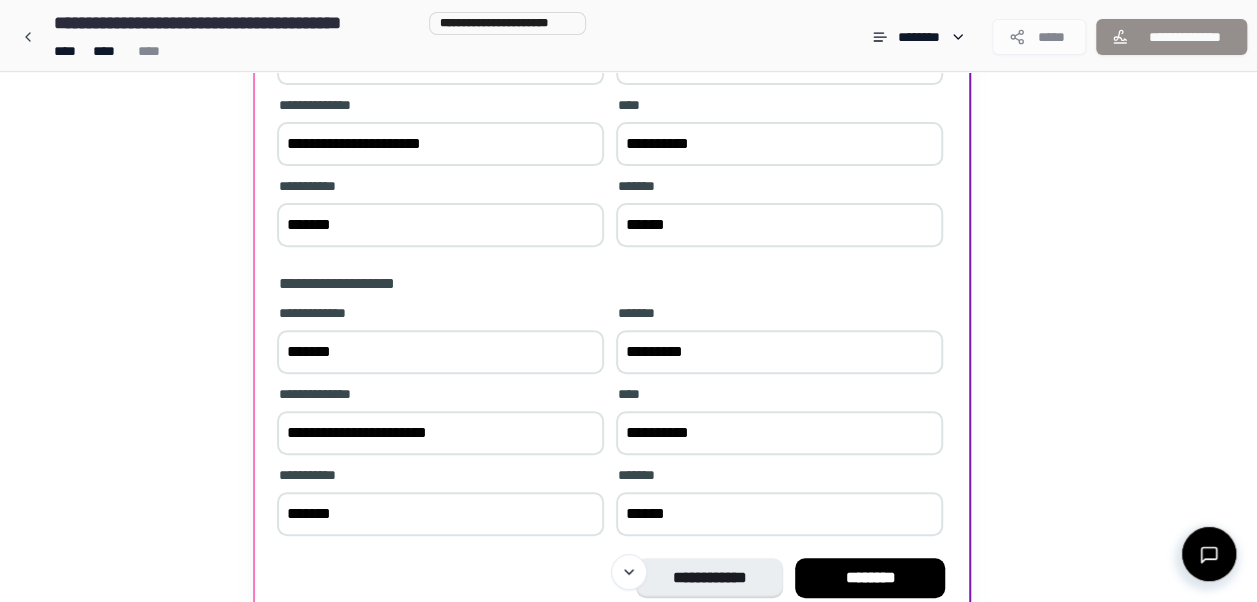 type on "**********" 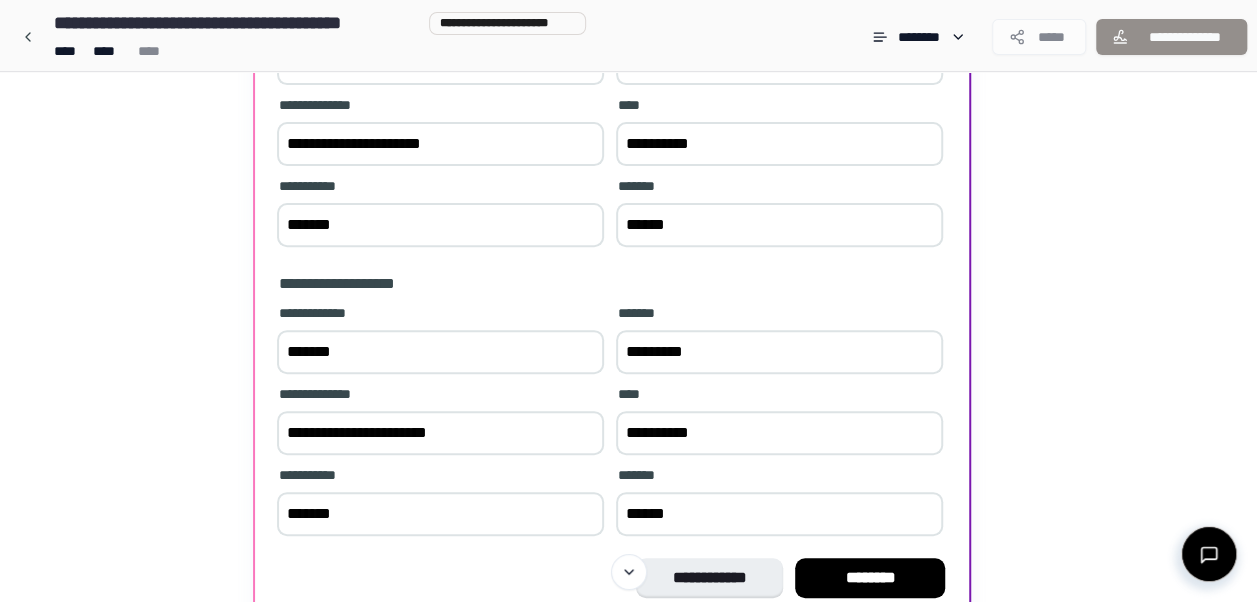 drag, startPoint x: 722, startPoint y: 436, endPoint x: 570, endPoint y: 449, distance: 152.5549 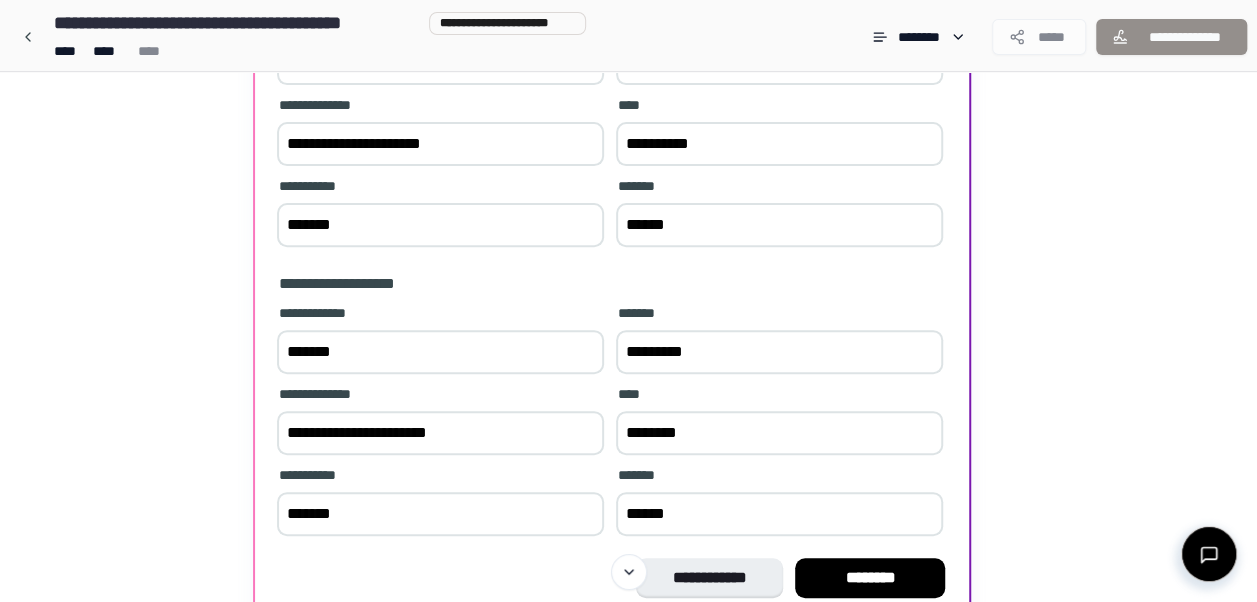 type on "********" 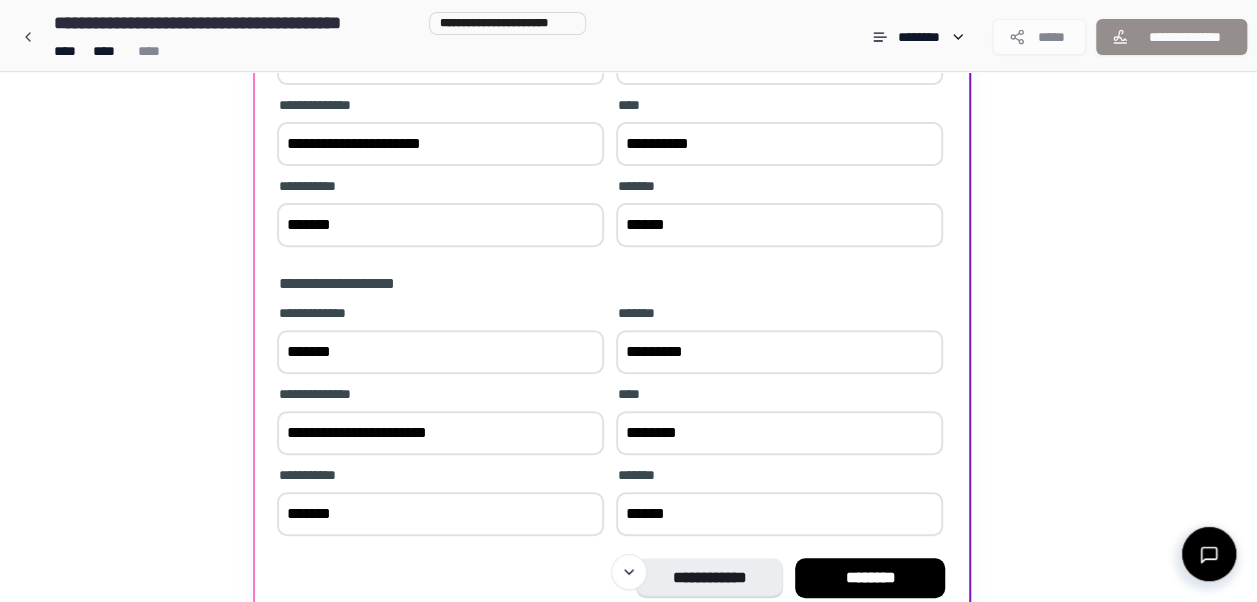 drag, startPoint x: 734, startPoint y: 518, endPoint x: 556, endPoint y: 514, distance: 178.04494 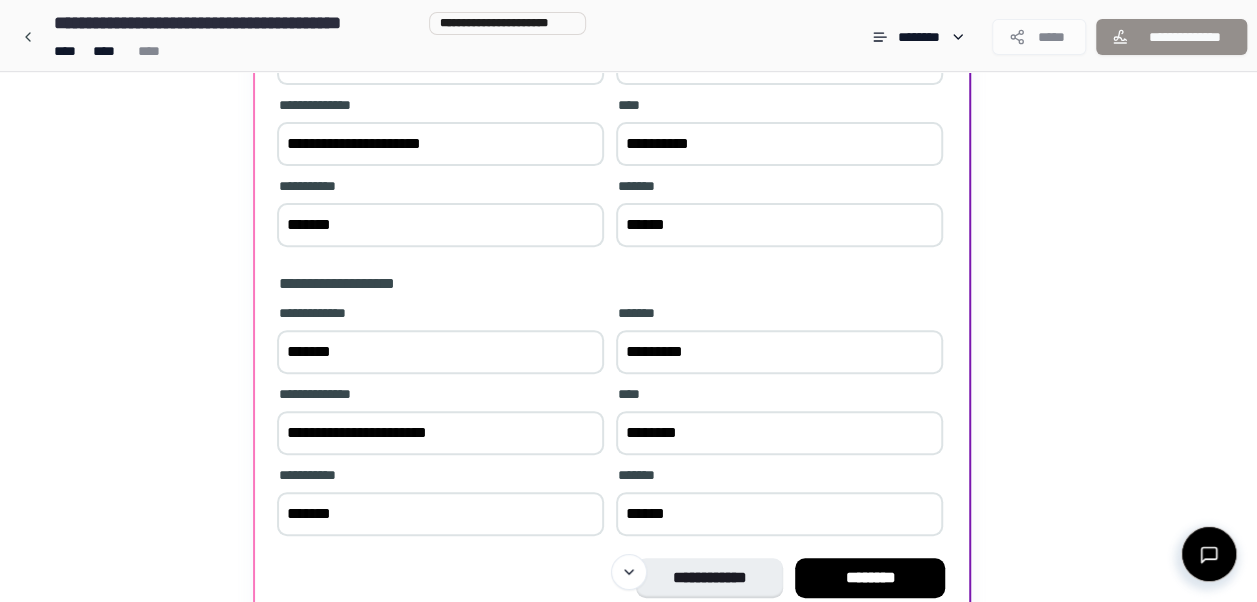 click on "*******" at bounding box center [440, 514] 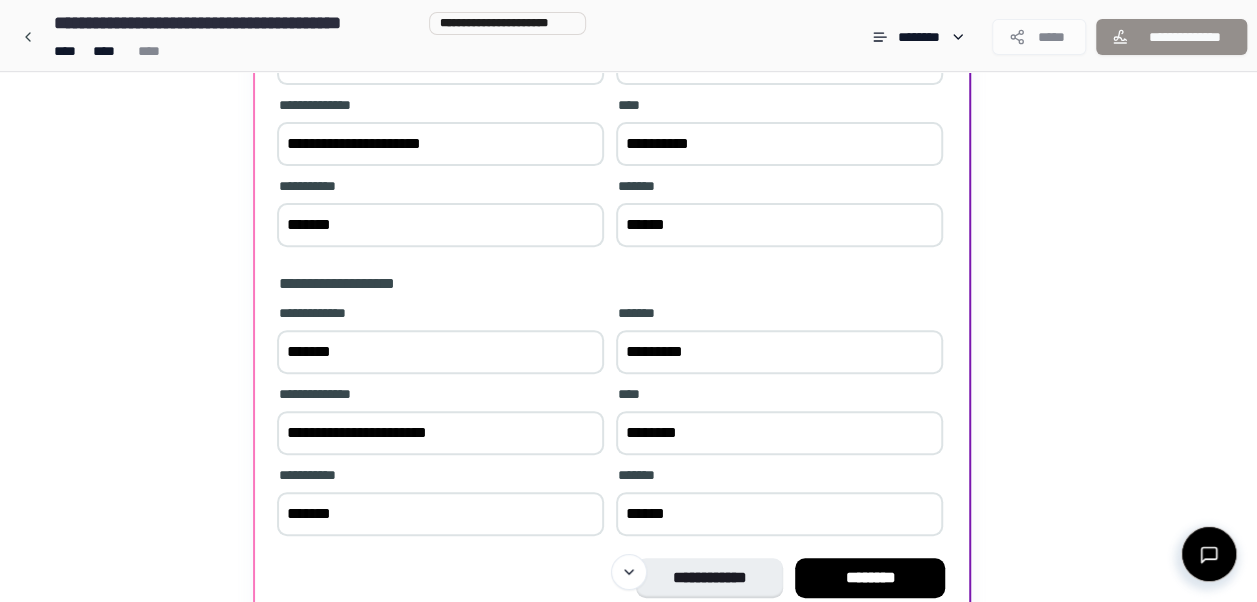 drag, startPoint x: 362, startPoint y: 521, endPoint x: 231, endPoint y: 519, distance: 131.01526 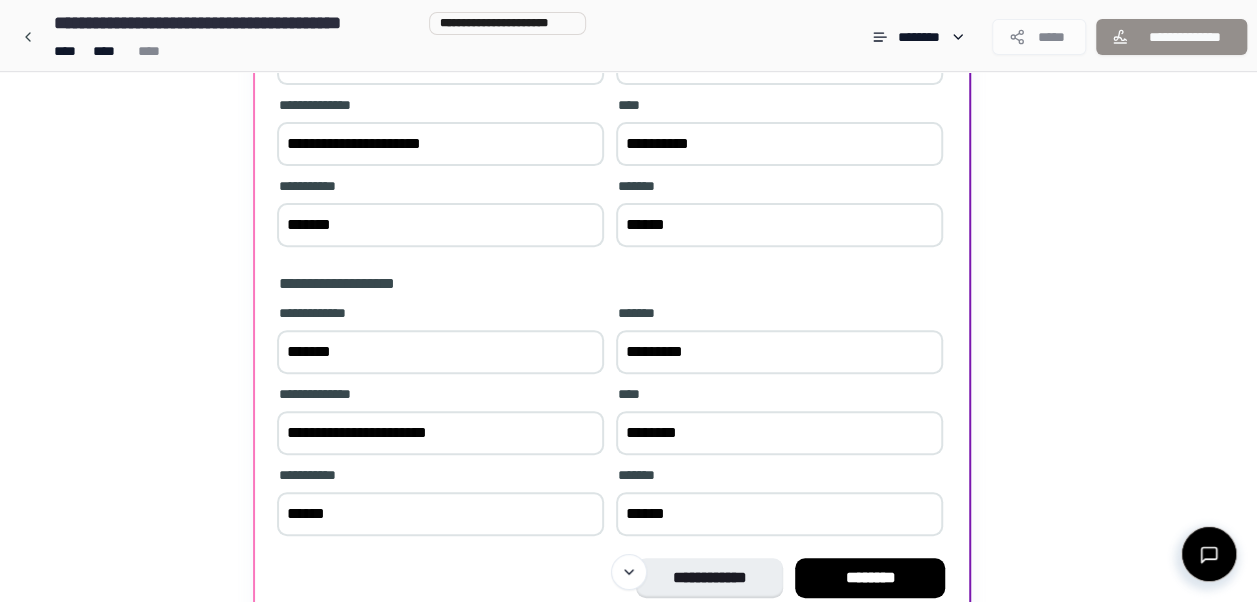 click on "******" at bounding box center (440, 514) 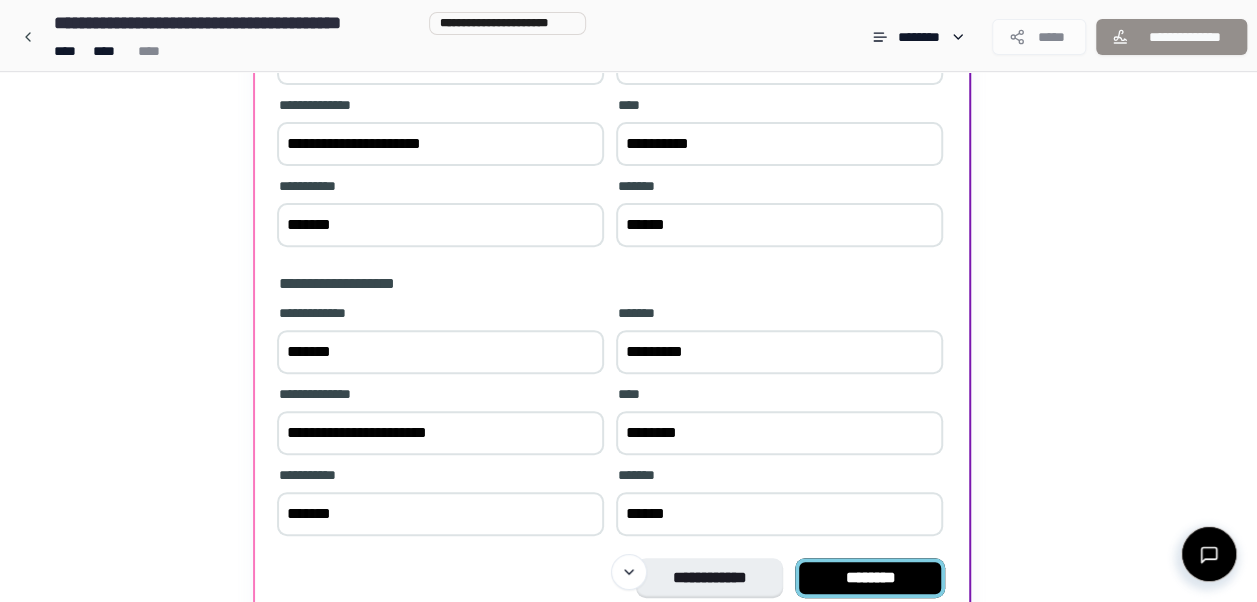 type on "*******" 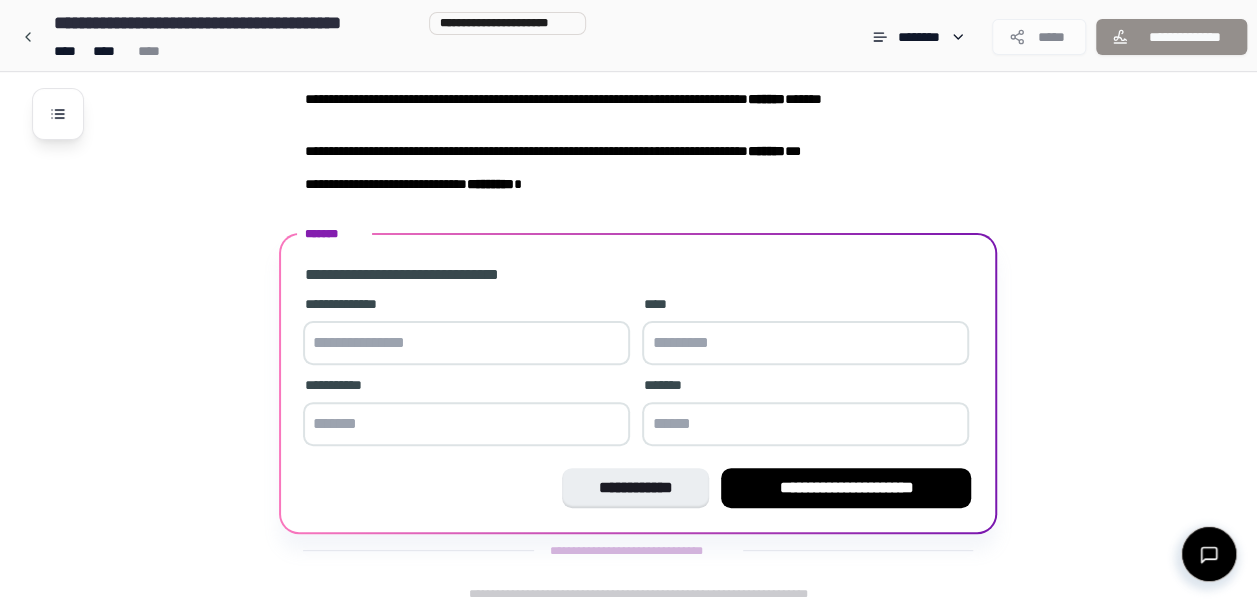 scroll, scrollTop: 125, scrollLeft: 0, axis: vertical 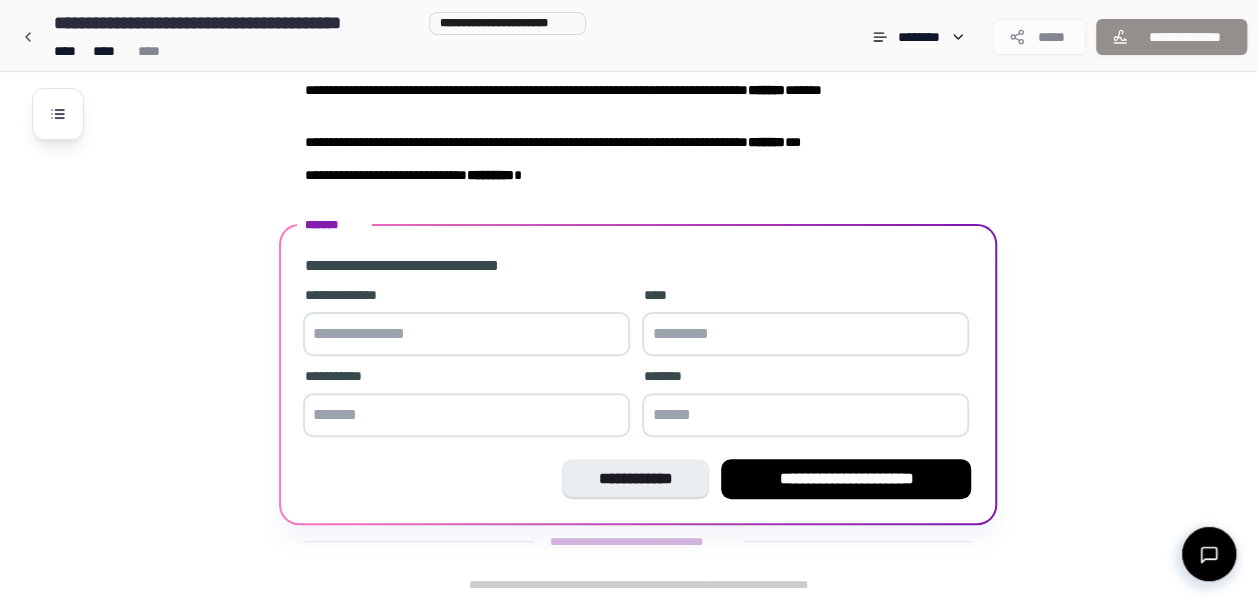 click at bounding box center [466, 334] 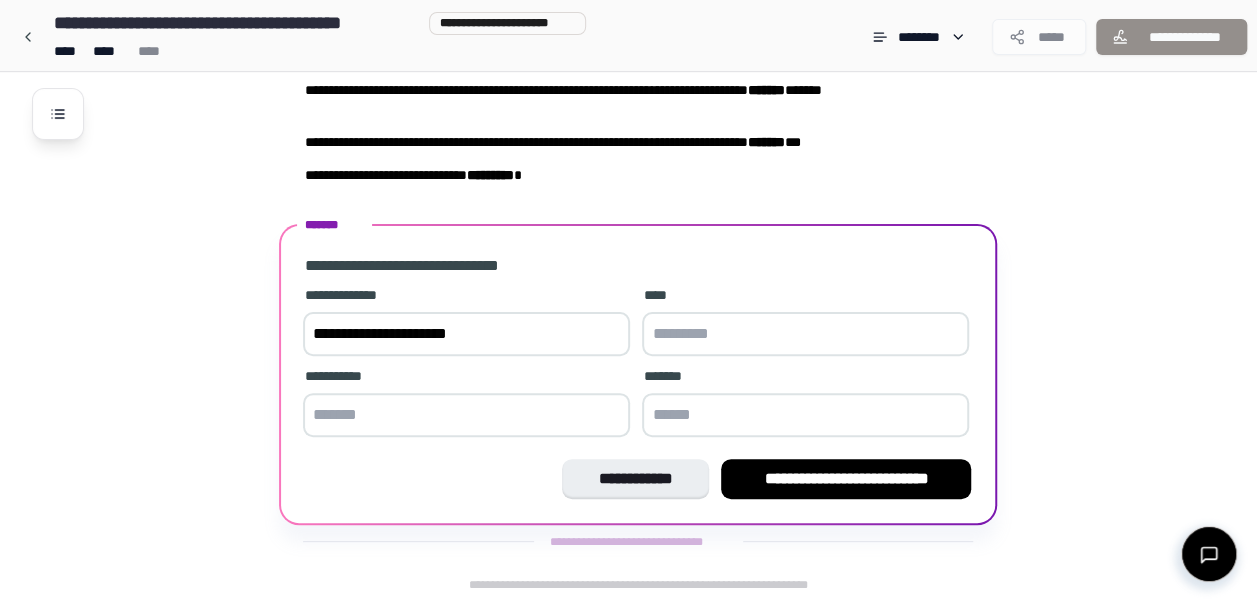 type on "**********" 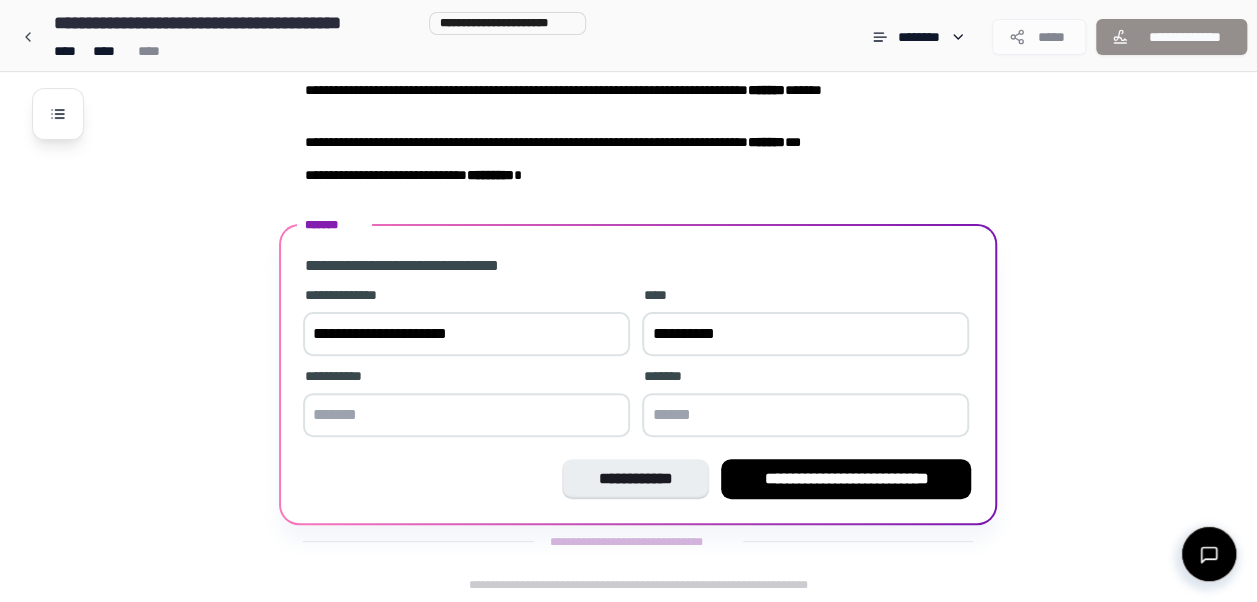 type on "**********" 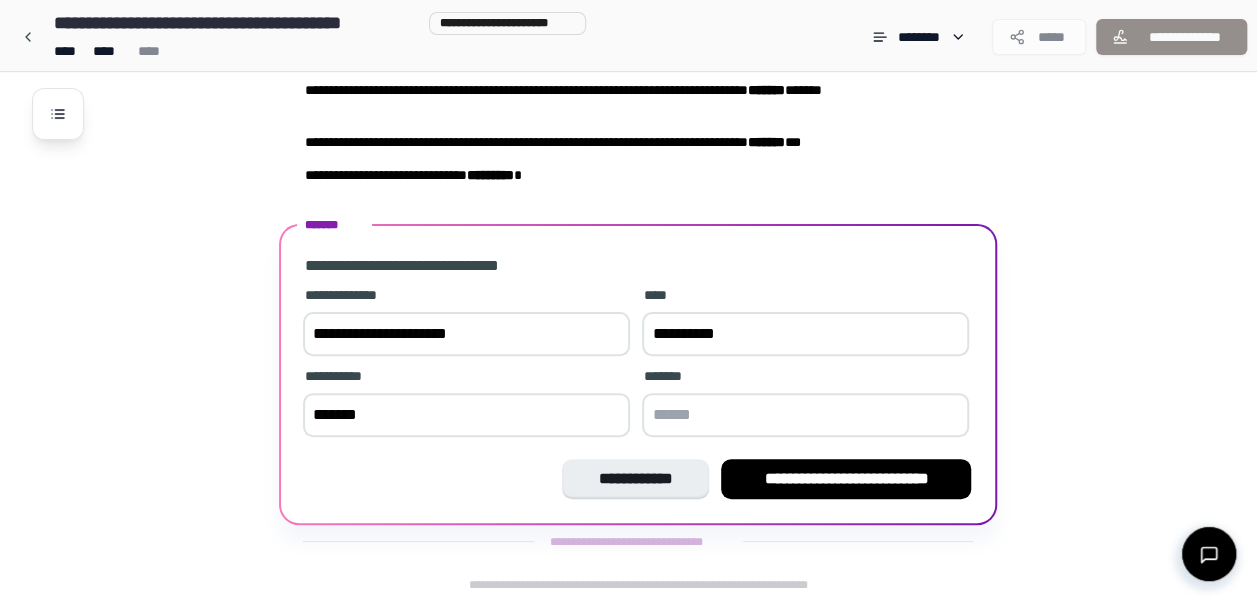 type on "*******" 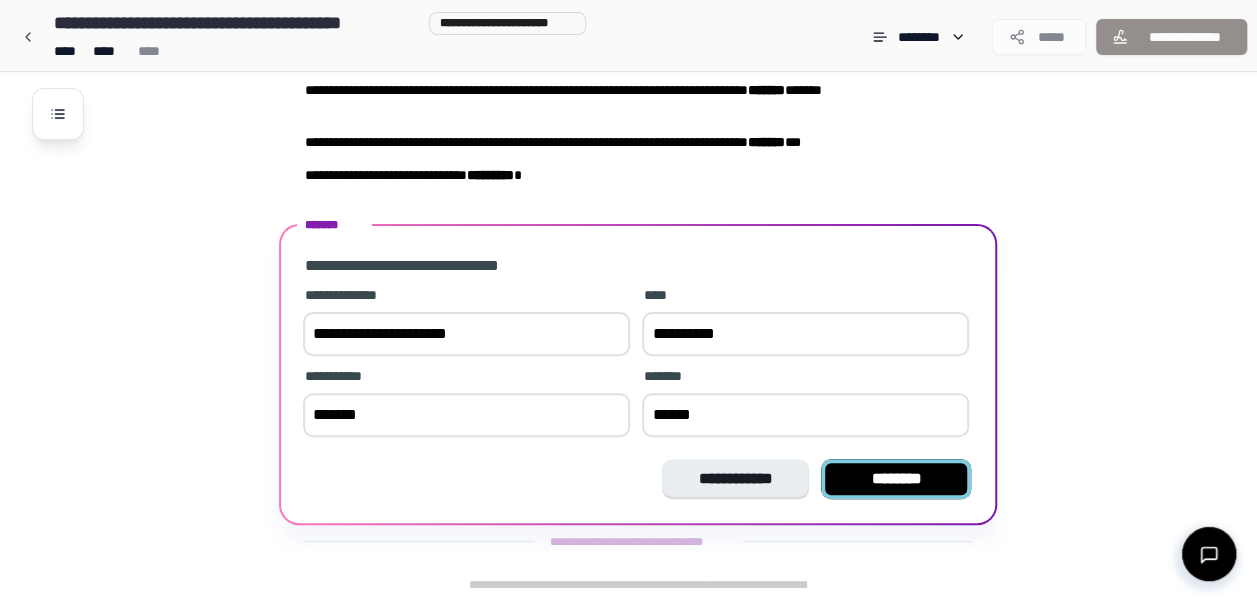 type on "******" 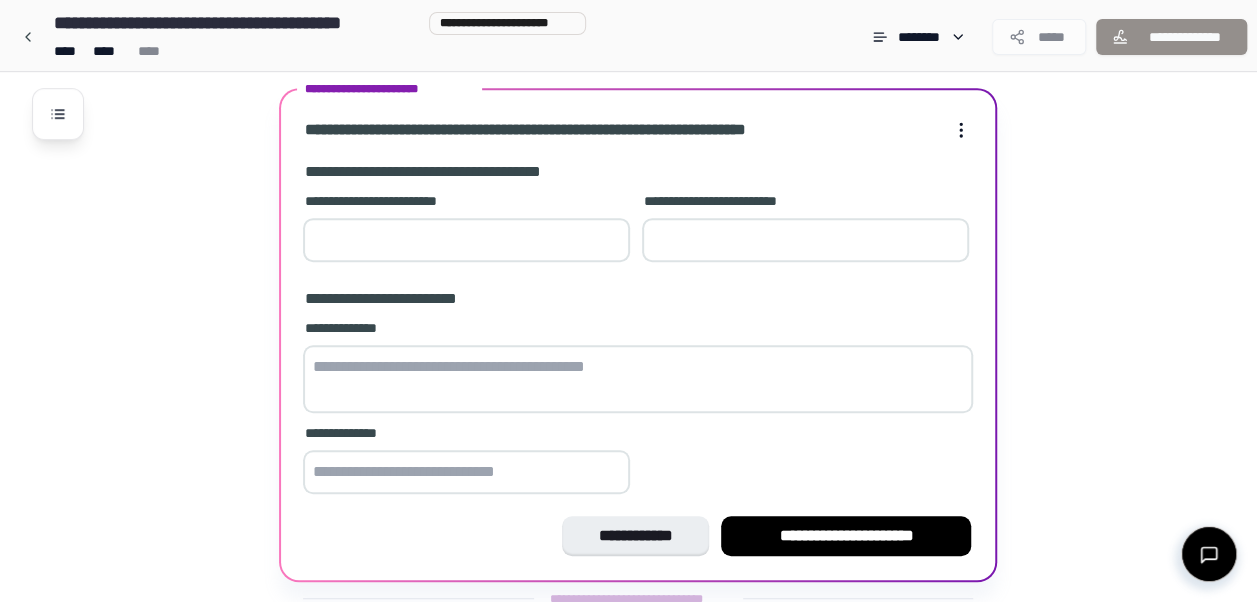 scroll, scrollTop: 384, scrollLeft: 0, axis: vertical 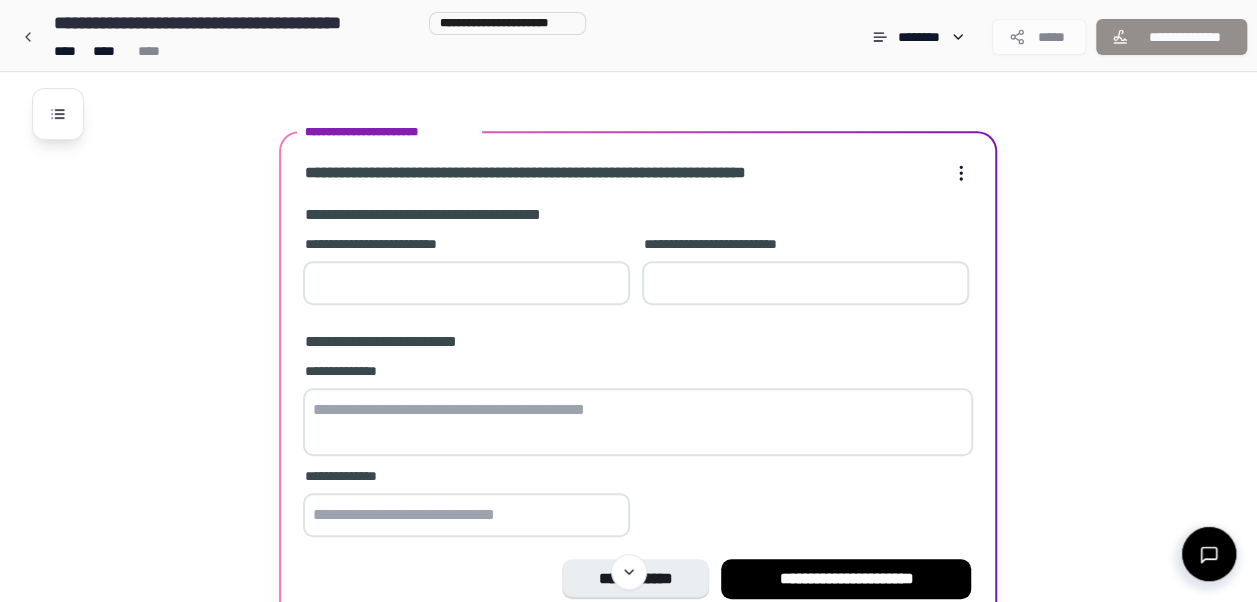 click on "*" at bounding box center [466, 283] 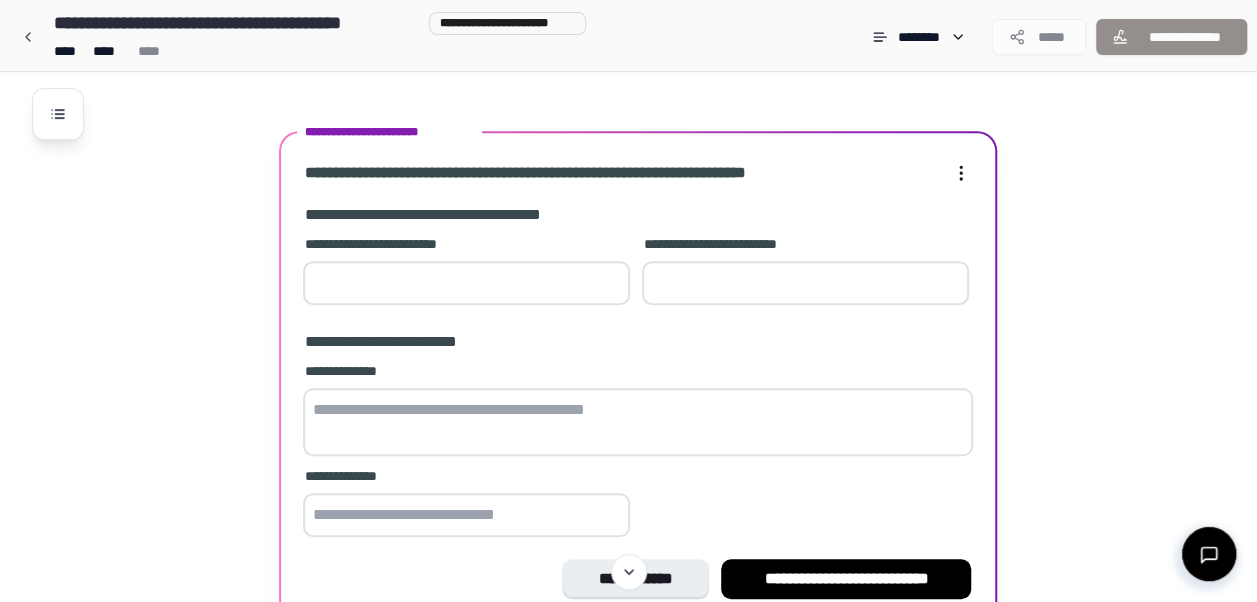 type on "*" 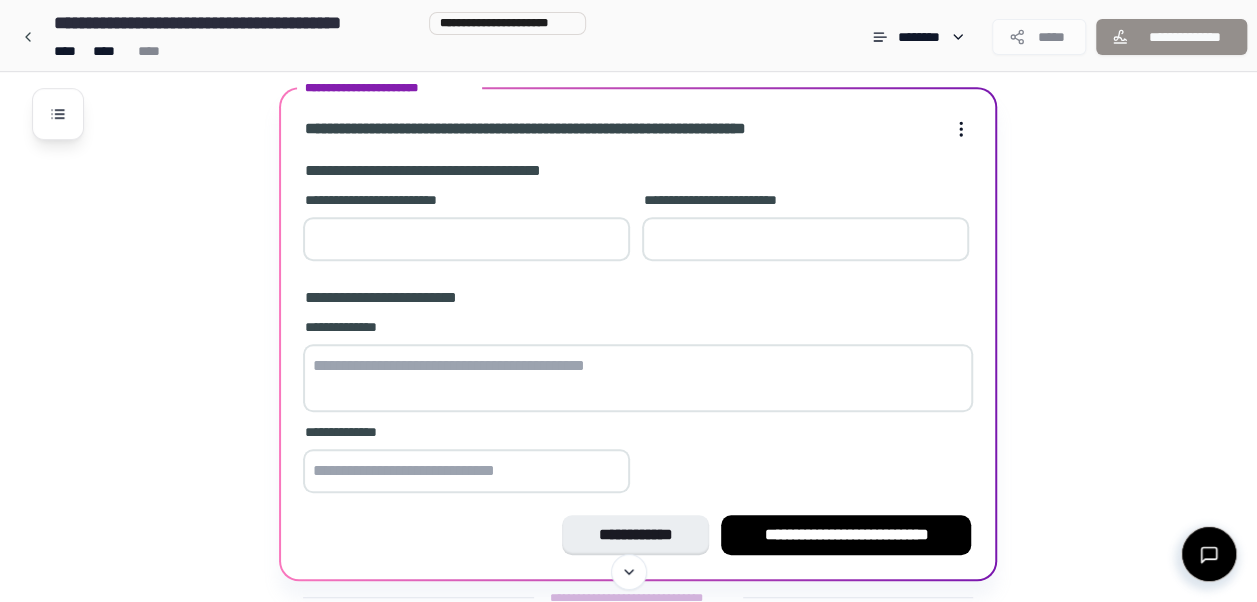 scroll, scrollTop: 384, scrollLeft: 0, axis: vertical 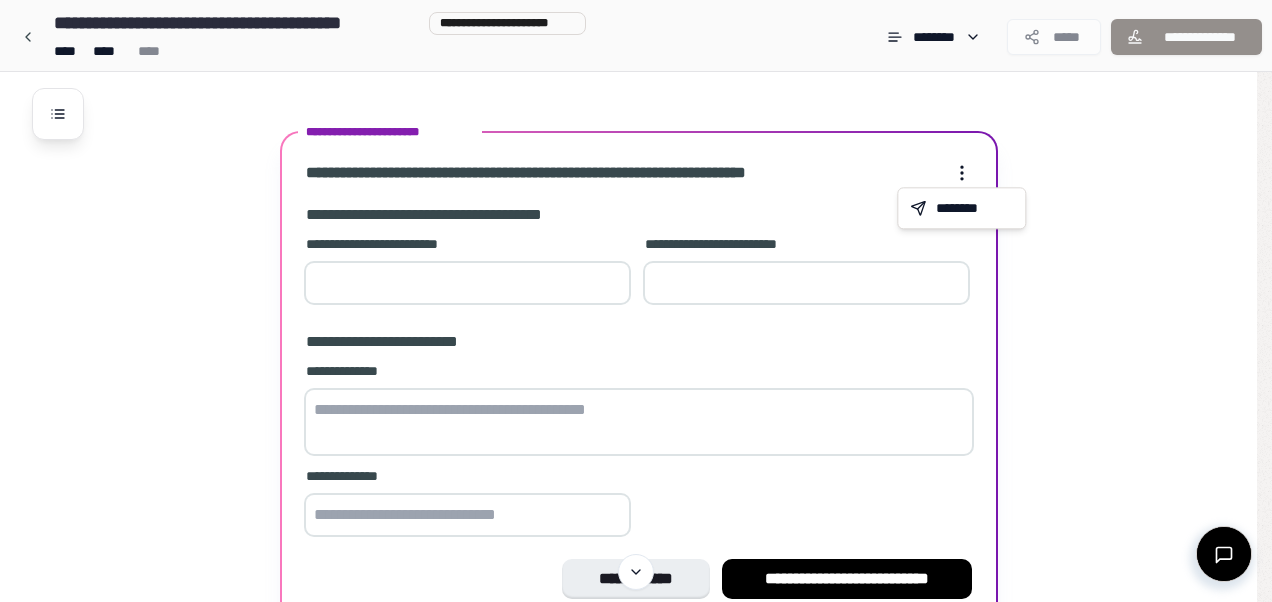 click on "[ADDRESS] [CITY], [STATE] [ZIP] [COUNTRY] Cohabitation Agreement [PHONE] [EMAIL] [WEBSITE] [COMPANY] [PRODUCT]
[ADDRESS] [CITY], [STATE] [ZIP] [COUNTRY] [PHONE] [EMAIL]
[ADDRESS] [CITY], [STATE] [ZIP] [COUNTRY] [PHONE] [EMAIL]
[ADDRESS] [CITY], [STATE] [ZIP] [COUNTRY] [PHONE] [EMAIL]
[ADDRESS] [CITY], [STATE] [ZIP] [COUNTRY] [PHONE] [EMAIL] [WEBSITE] [COMPANY] [PRODUCT] [ADDRESS] [CITY], [STATE] [ZIP] [COUNTRY] [PHONE] [EMAIL]" at bounding box center [636, 159] 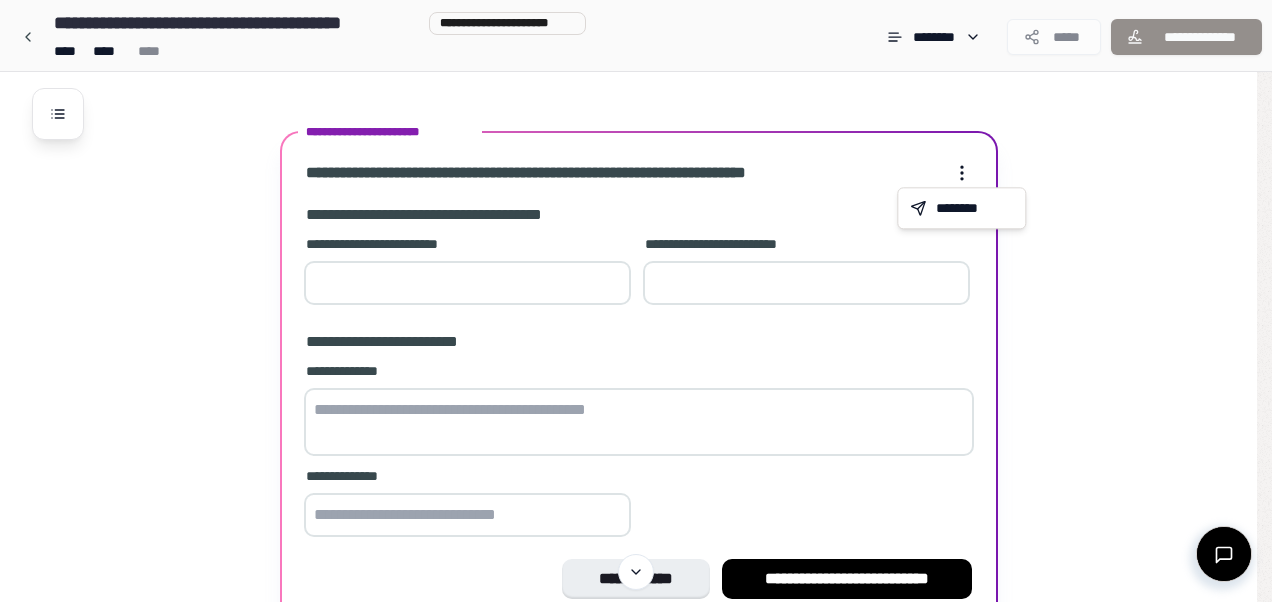 click on "[ADDRESS] [CITY], [STATE] [ZIP] [COUNTRY] Cohabitation Agreement [PHONE] [EMAIL] [WEBSITE] [COMPANY] [PRODUCT]
[ADDRESS] [CITY], [STATE] [ZIP] [COUNTRY] [PHONE] [EMAIL]
[ADDRESS] [CITY], [STATE] [ZIP] [COUNTRY] [PHONE] [EMAIL]
[ADDRESS] [CITY], [STATE] [ZIP] [COUNTRY] [PHONE] [EMAIL]
[ADDRESS] [CITY], [STATE] [ZIP] [COUNTRY] [PHONE] [EMAIL] [WEBSITE] [COMPANY] [PRODUCT] [ADDRESS] [CITY], [STATE] [ZIP] [COUNTRY] [PHONE] [EMAIL]" at bounding box center [636, 159] 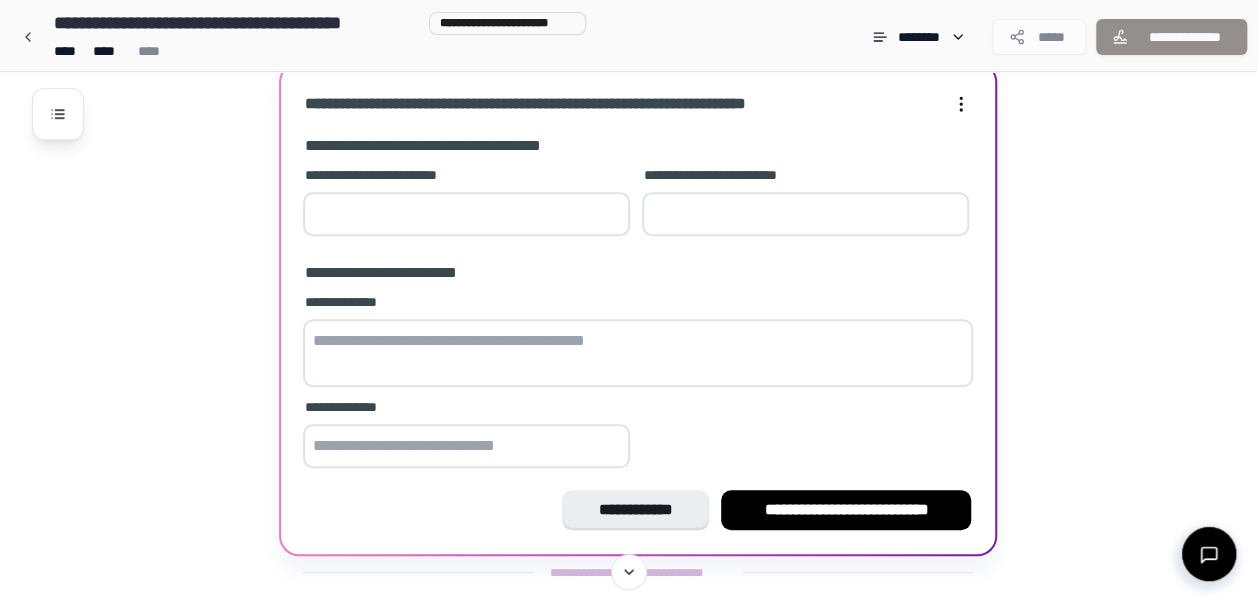 scroll, scrollTop: 484, scrollLeft: 0, axis: vertical 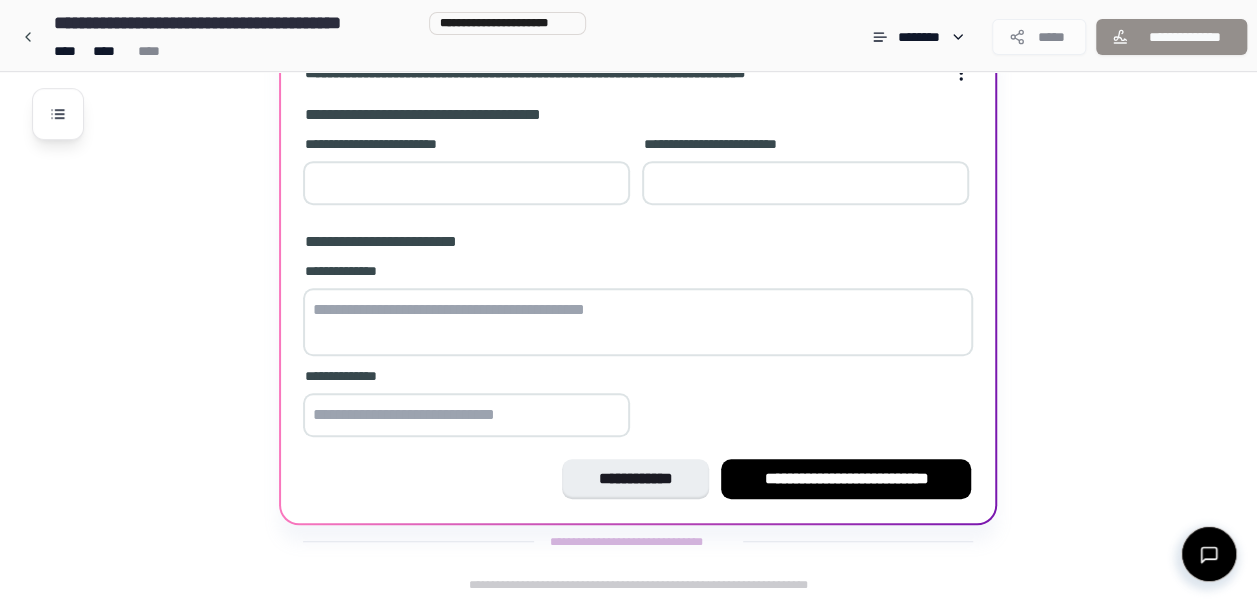 click at bounding box center (638, 322) 